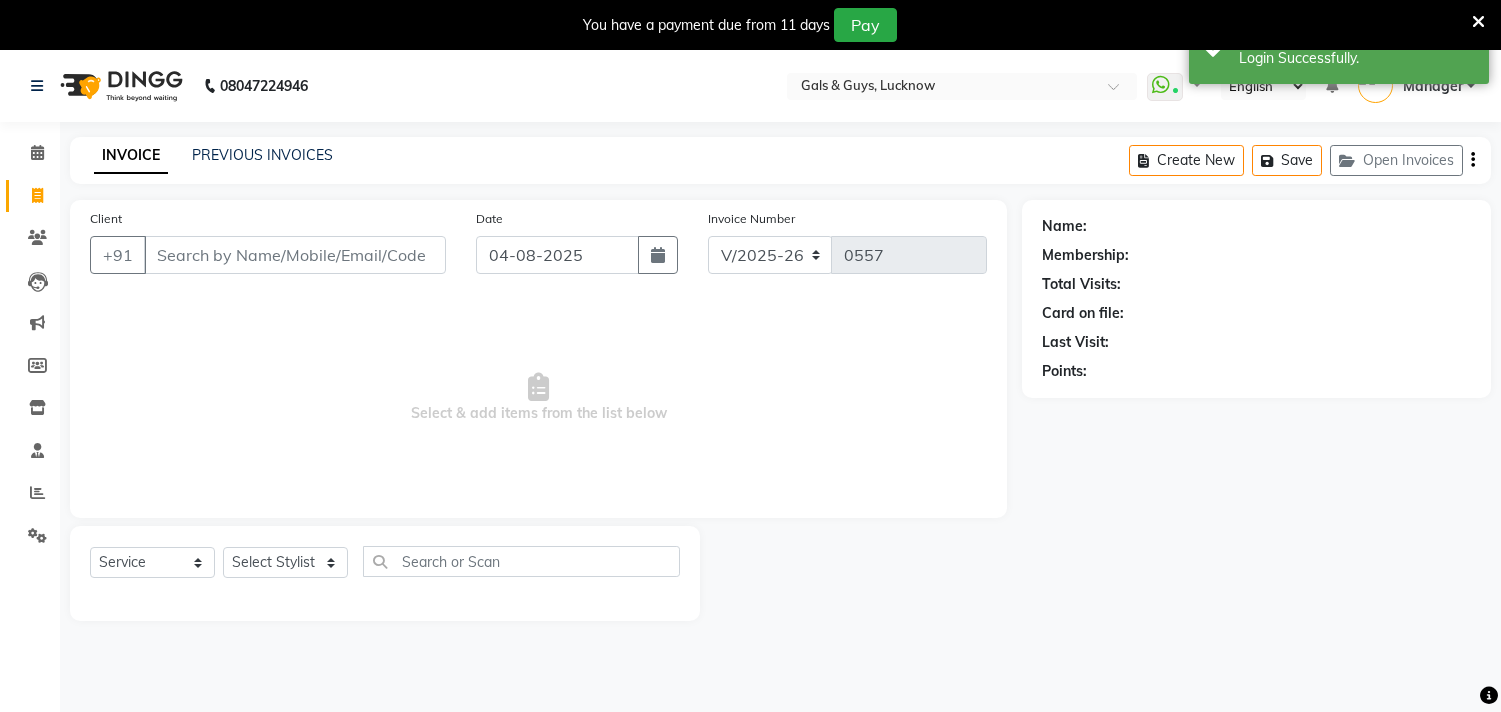 select on "7505" 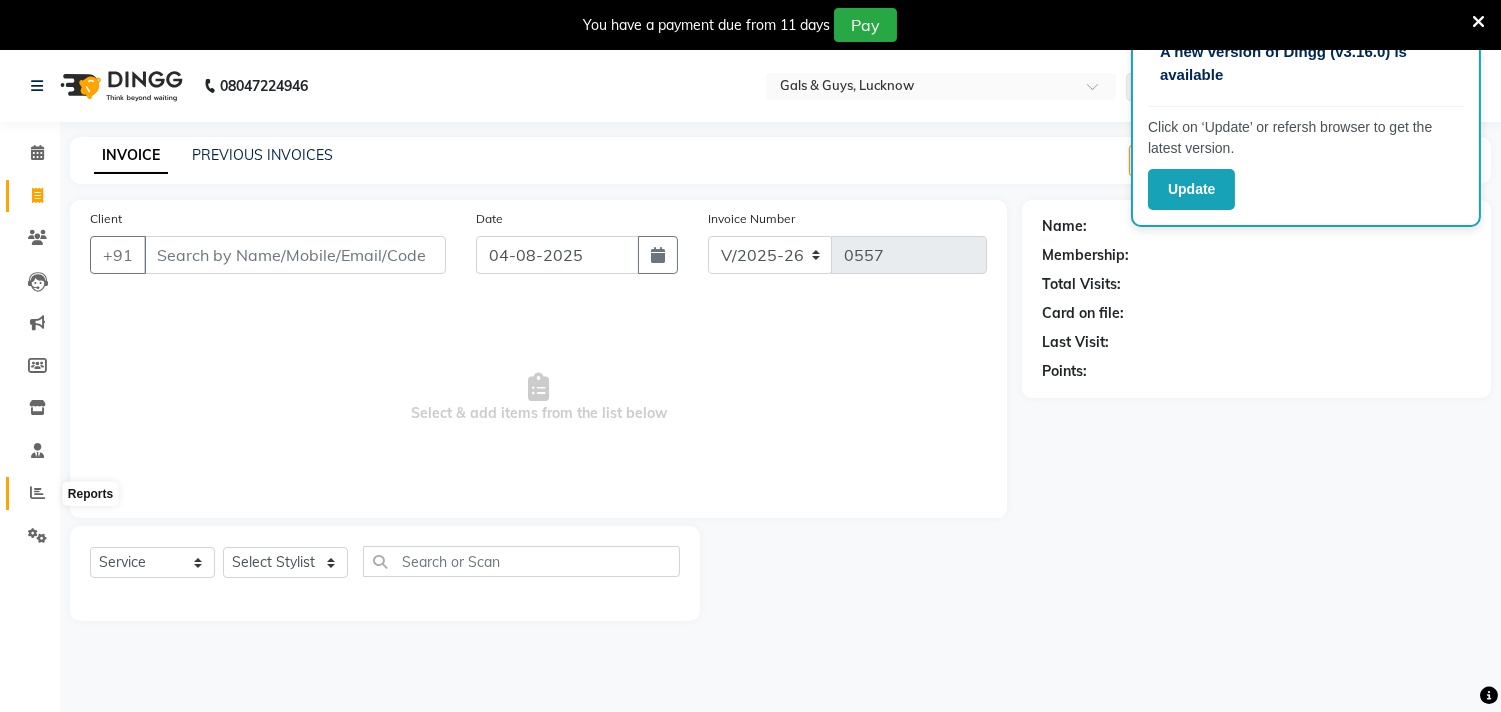 click 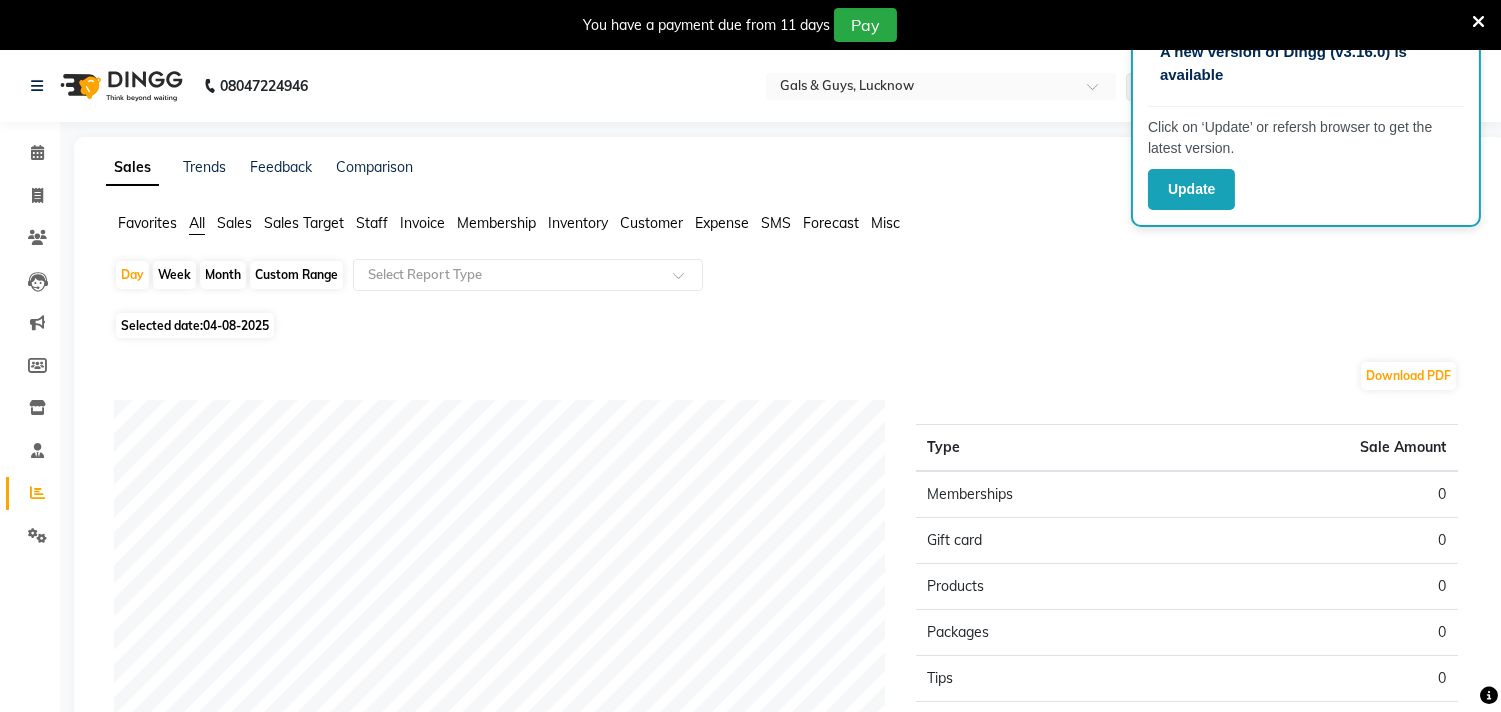 click on "04-08-2025" 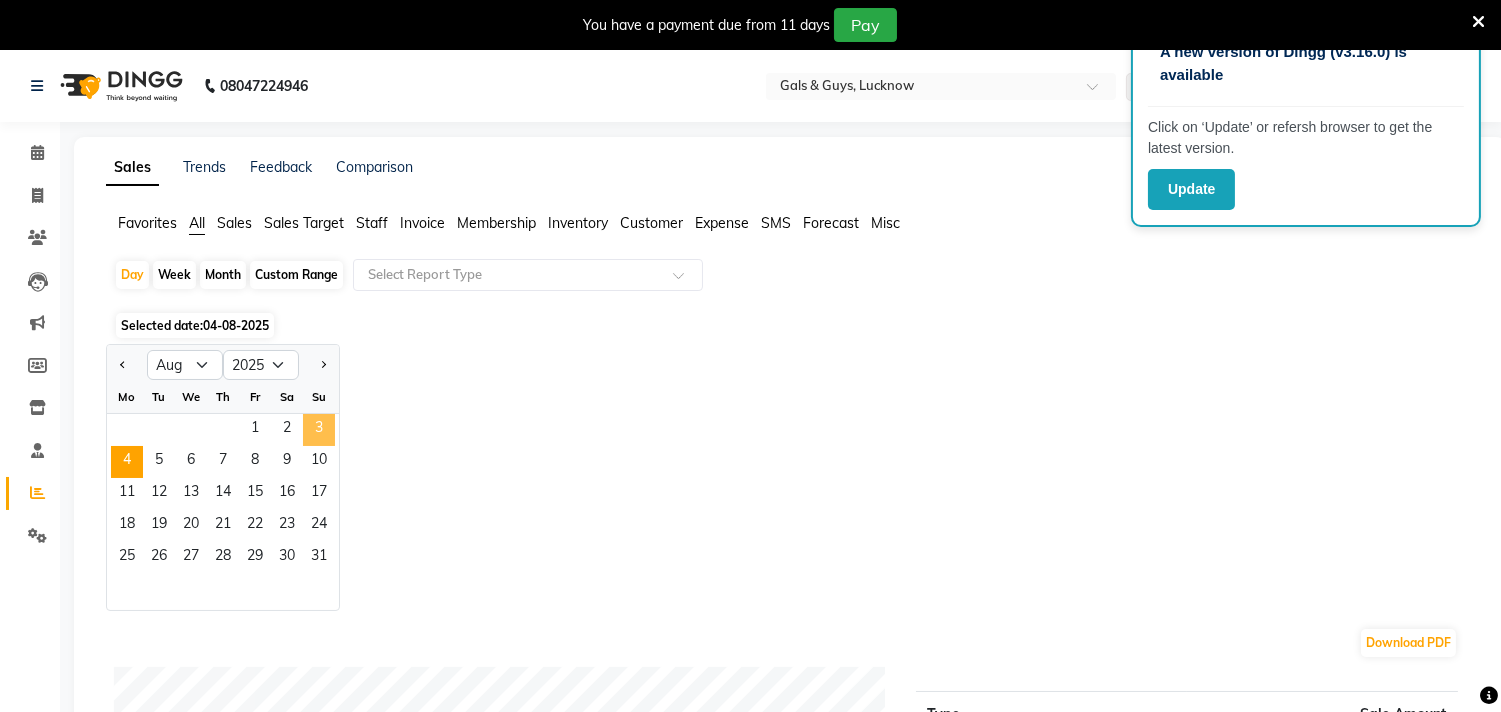 click on "3" 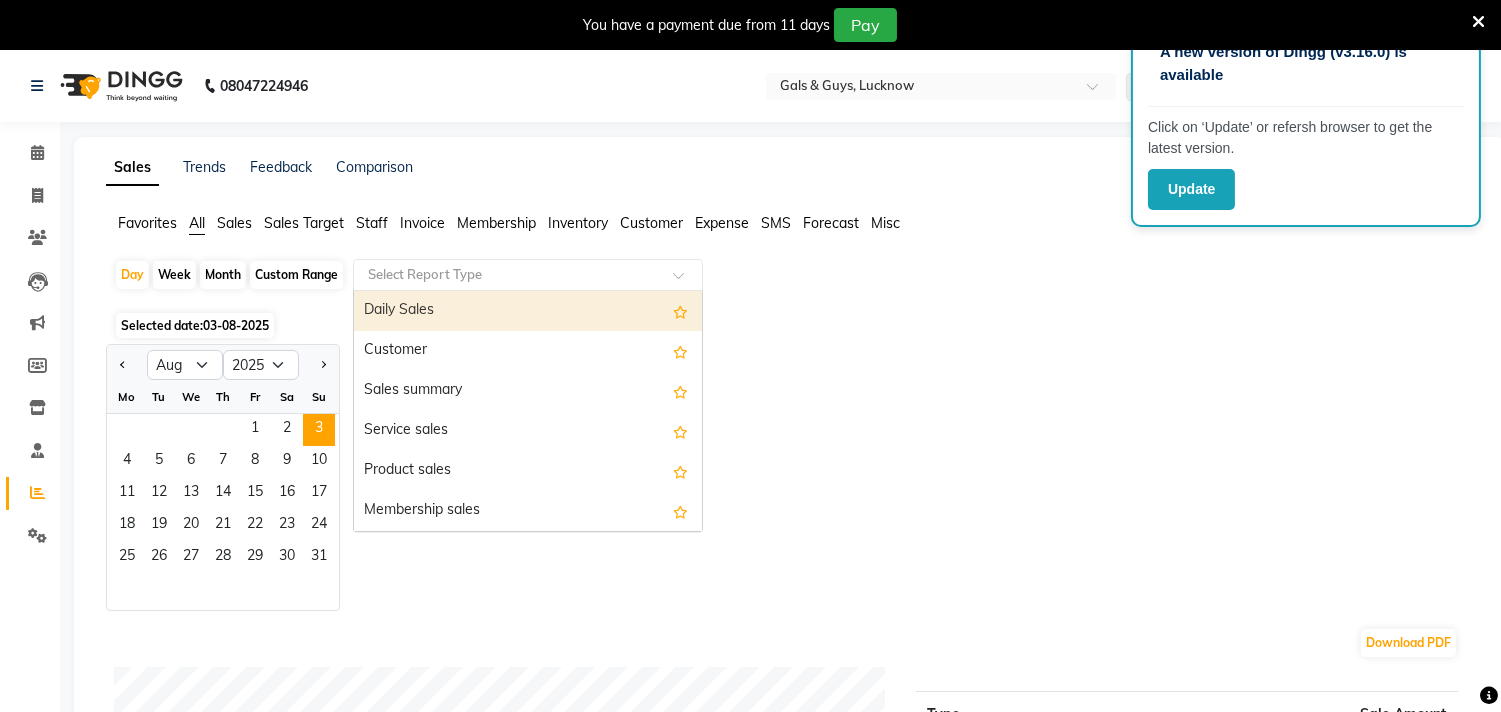 drag, startPoint x: 505, startPoint y: 264, endPoint x: 607, endPoint y: 263, distance: 102.0049 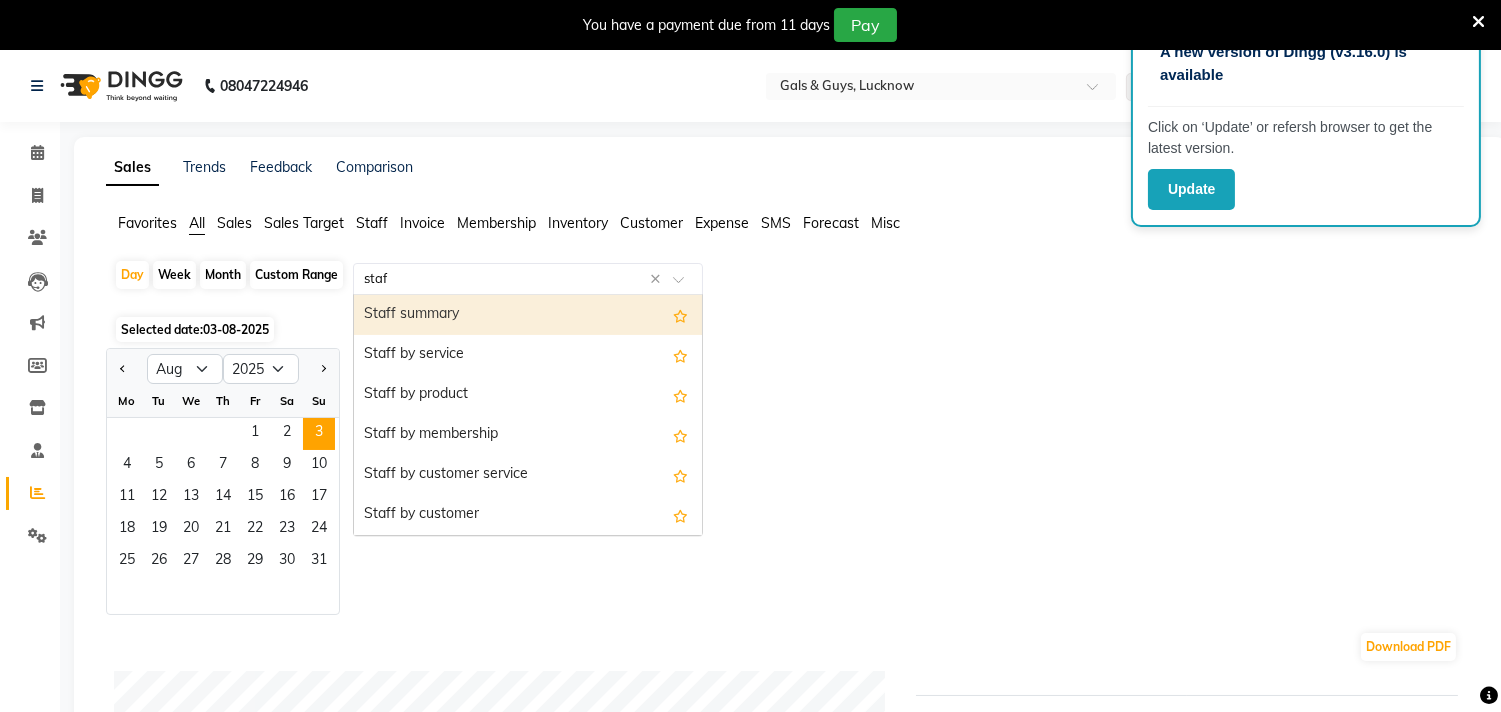 type on "staff" 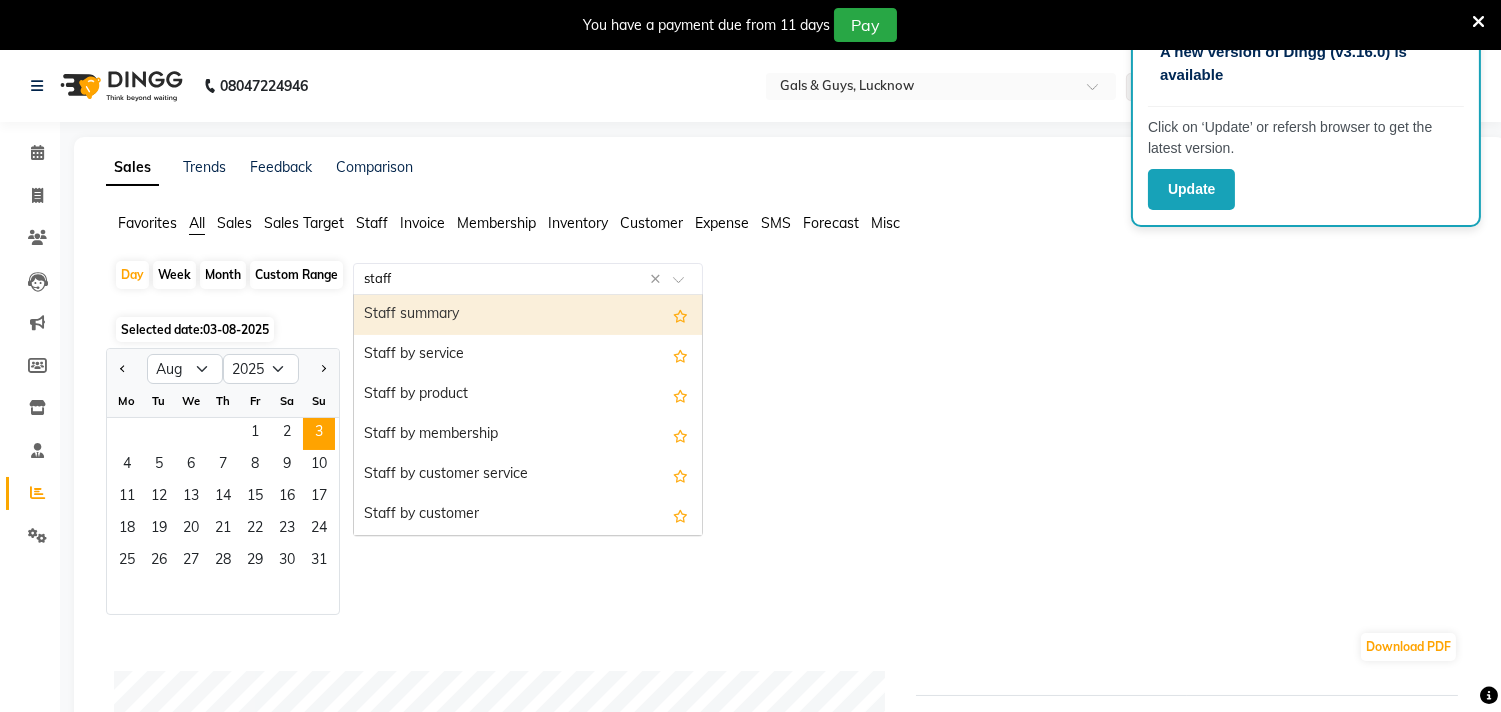 type 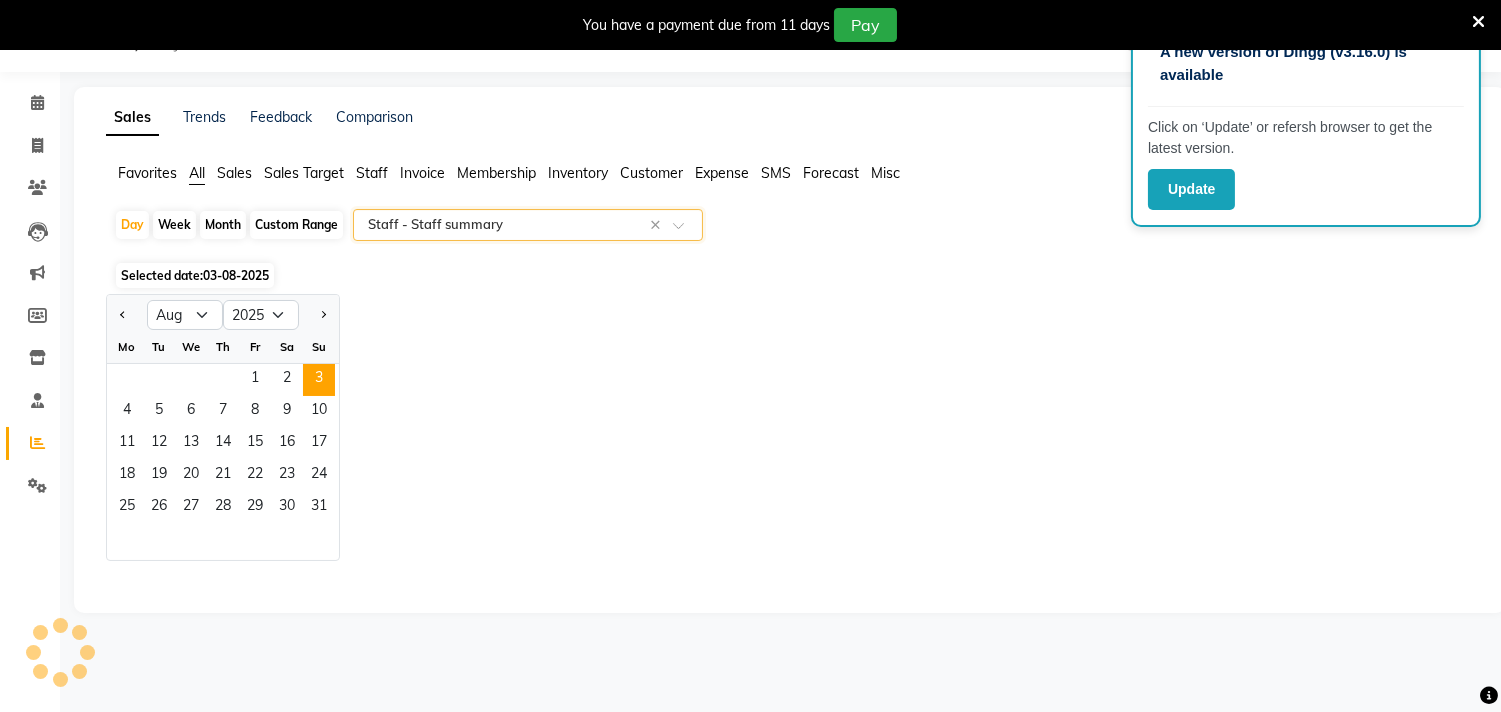 scroll, scrollTop: 38, scrollLeft: 0, axis: vertical 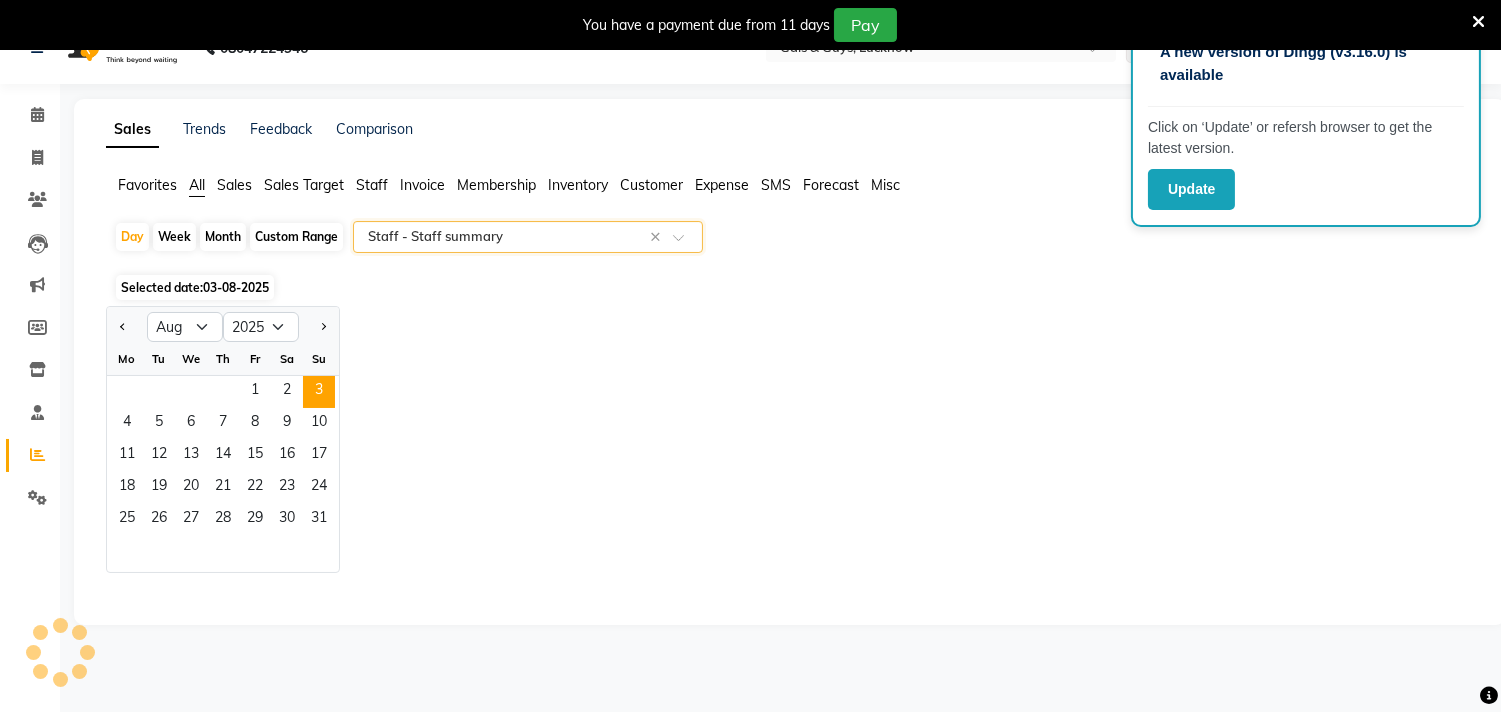 select on "filtered_report" 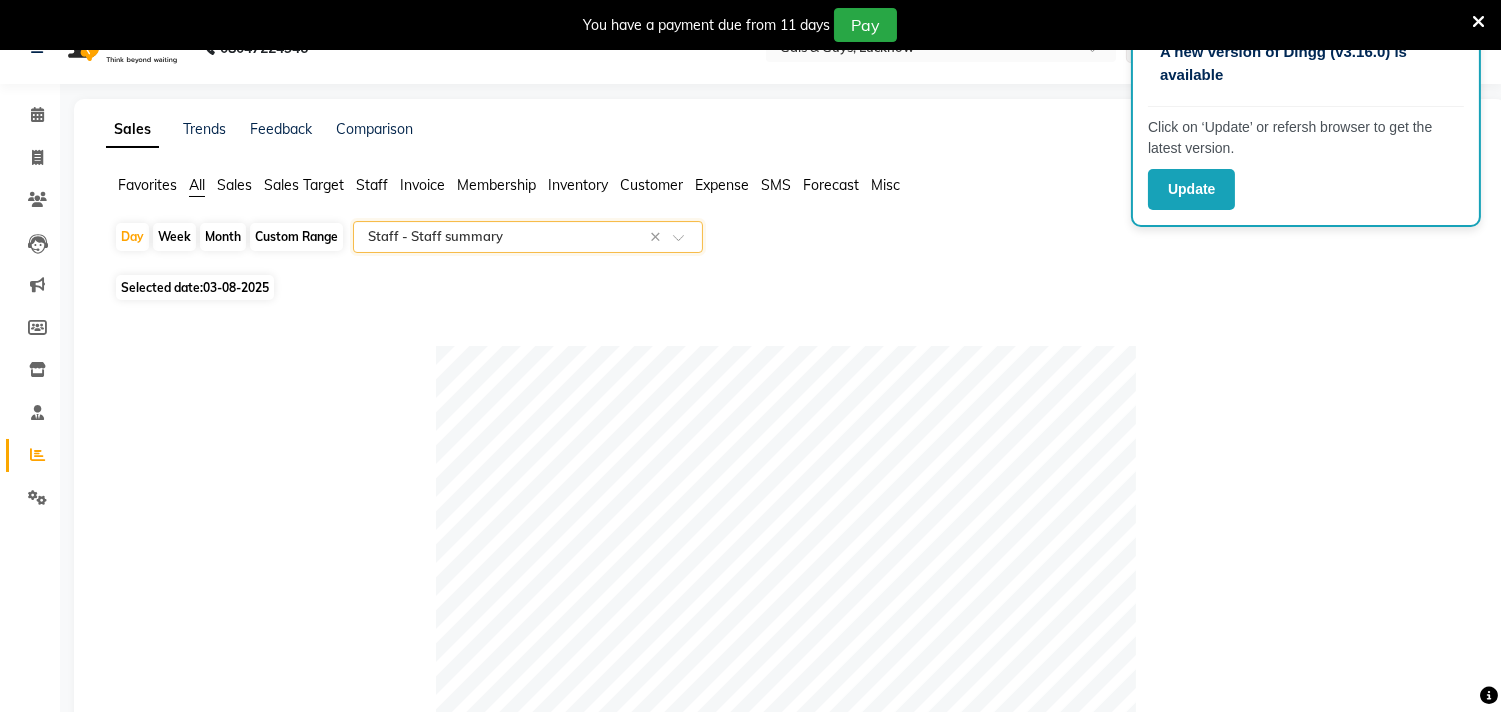 scroll, scrollTop: 0, scrollLeft: 0, axis: both 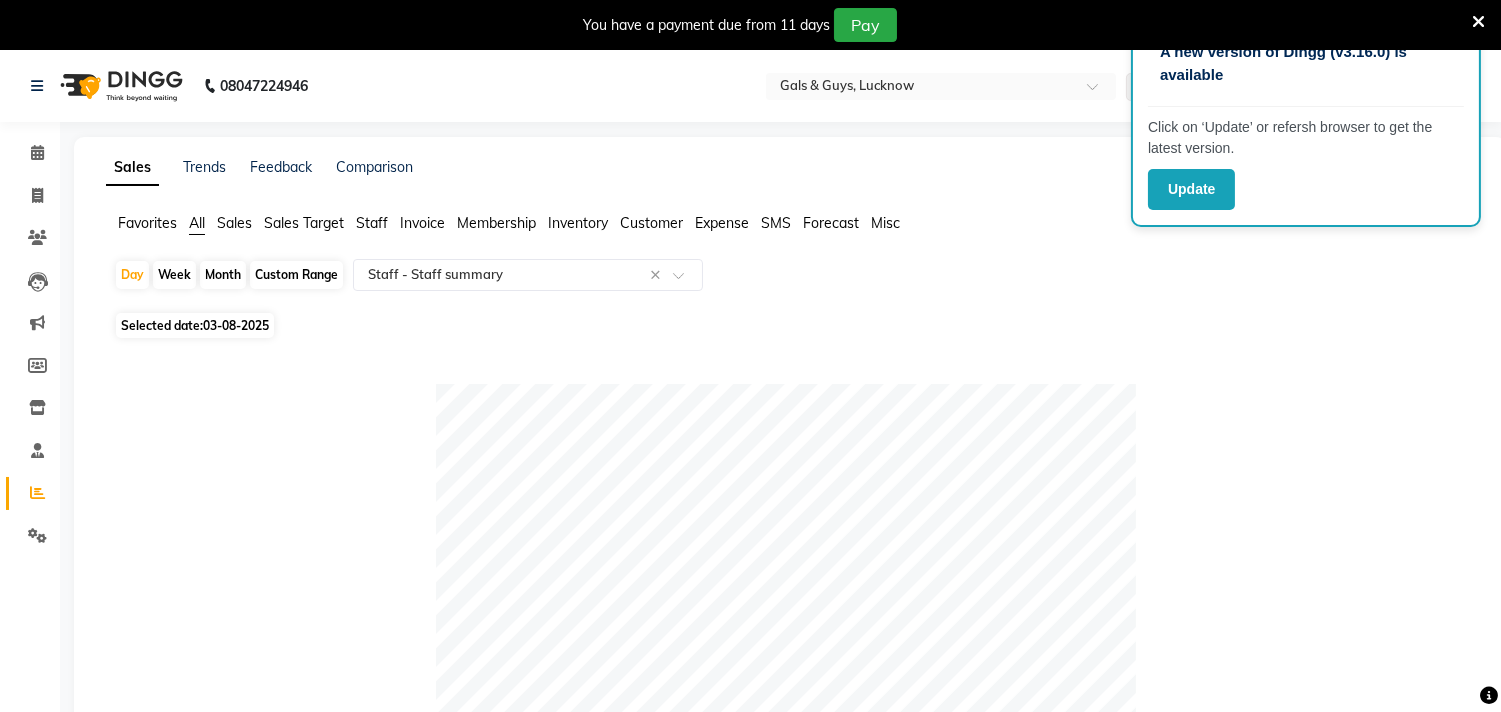 click at bounding box center [1478, 22] 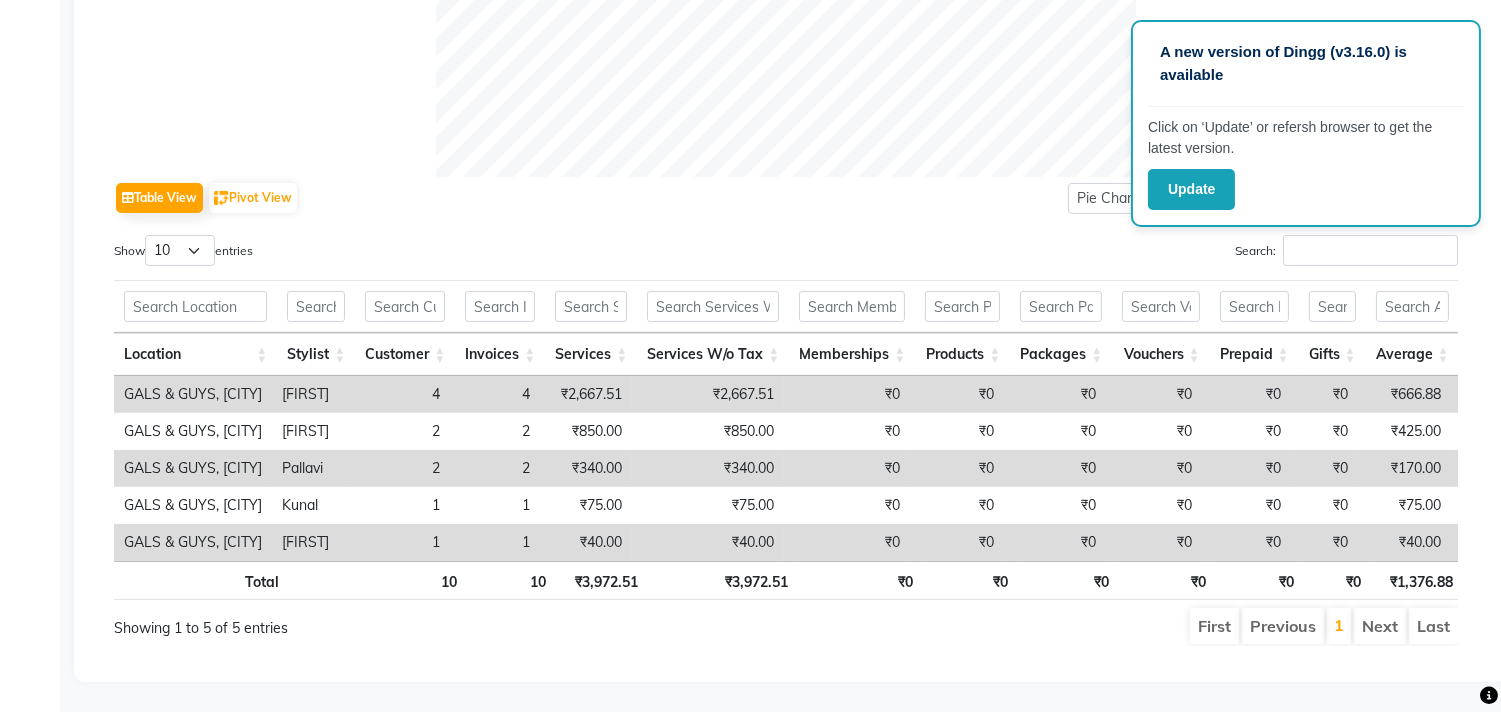 scroll, scrollTop: 891, scrollLeft: 0, axis: vertical 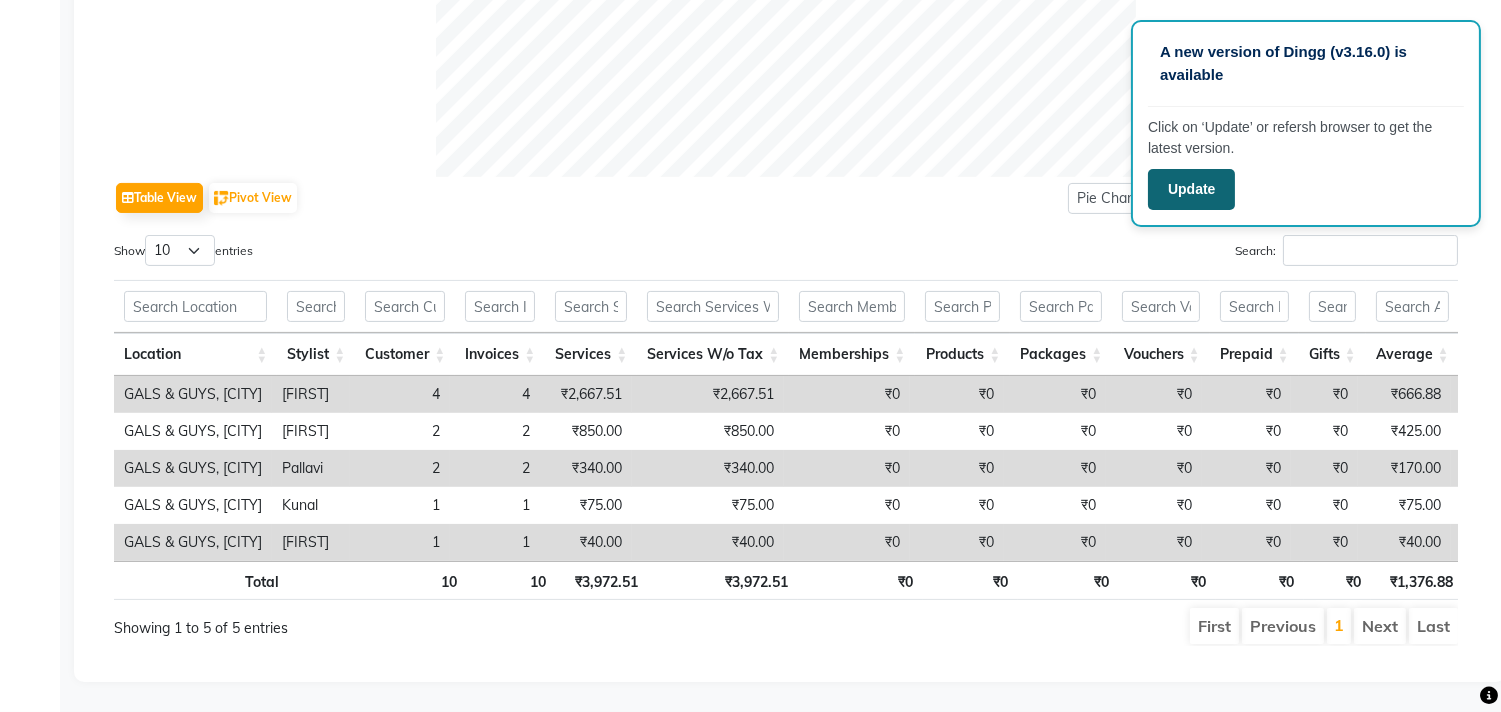 click on "Update" 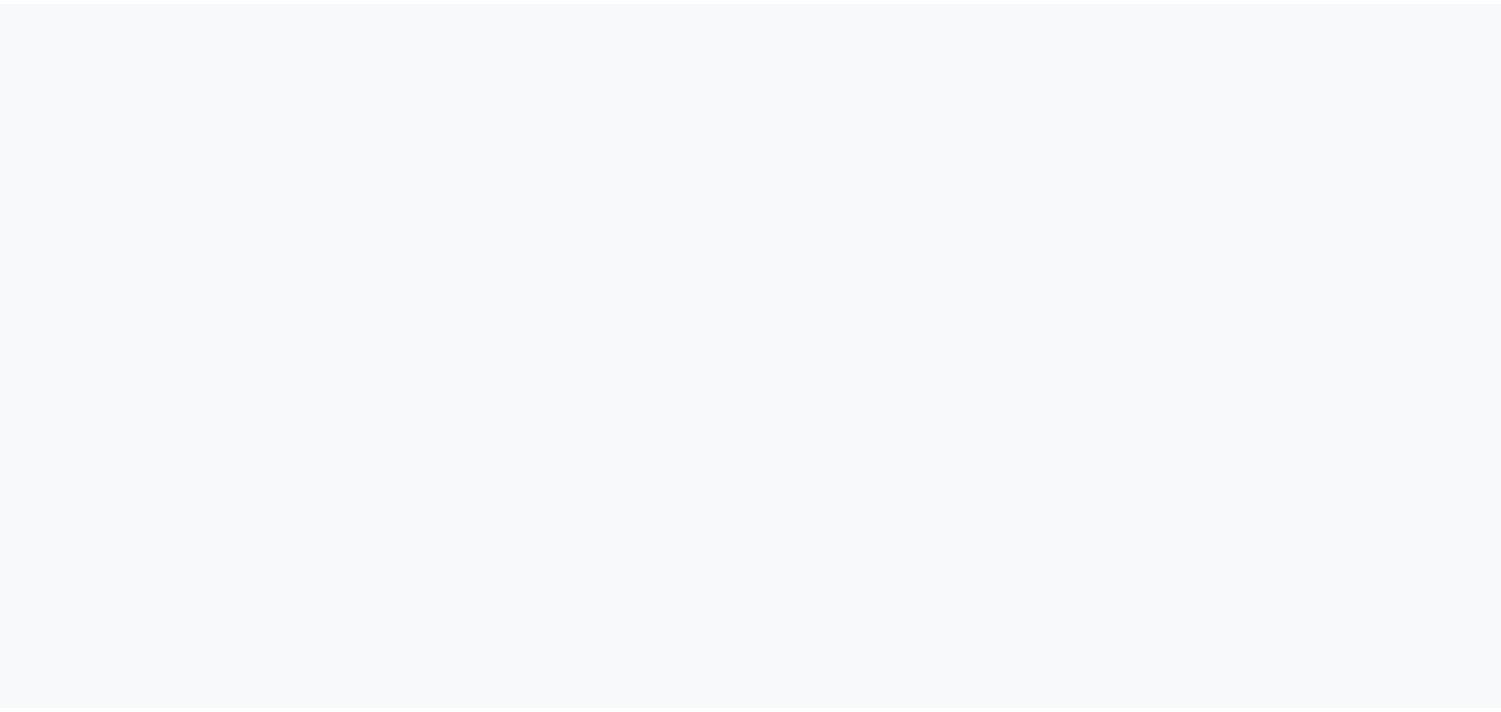 scroll, scrollTop: 0, scrollLeft: 0, axis: both 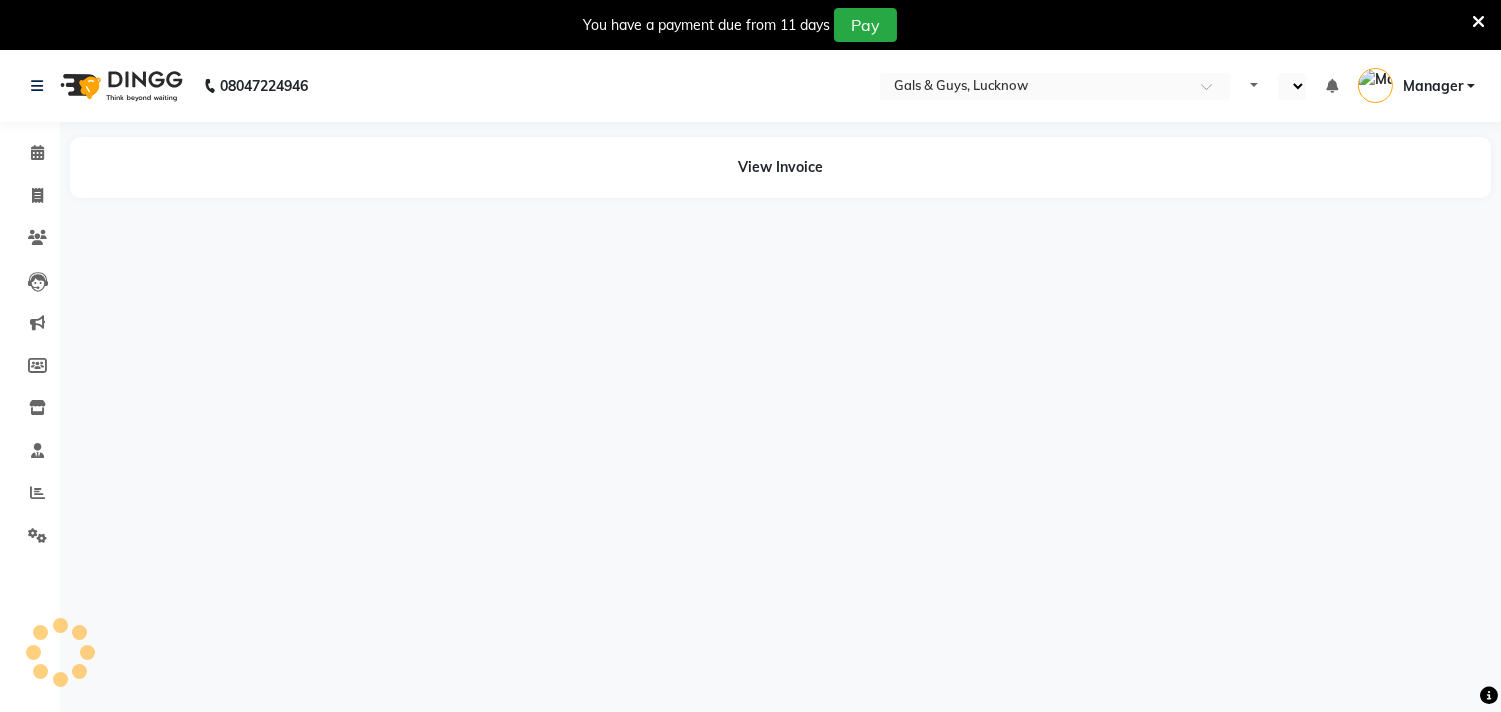 select on "en" 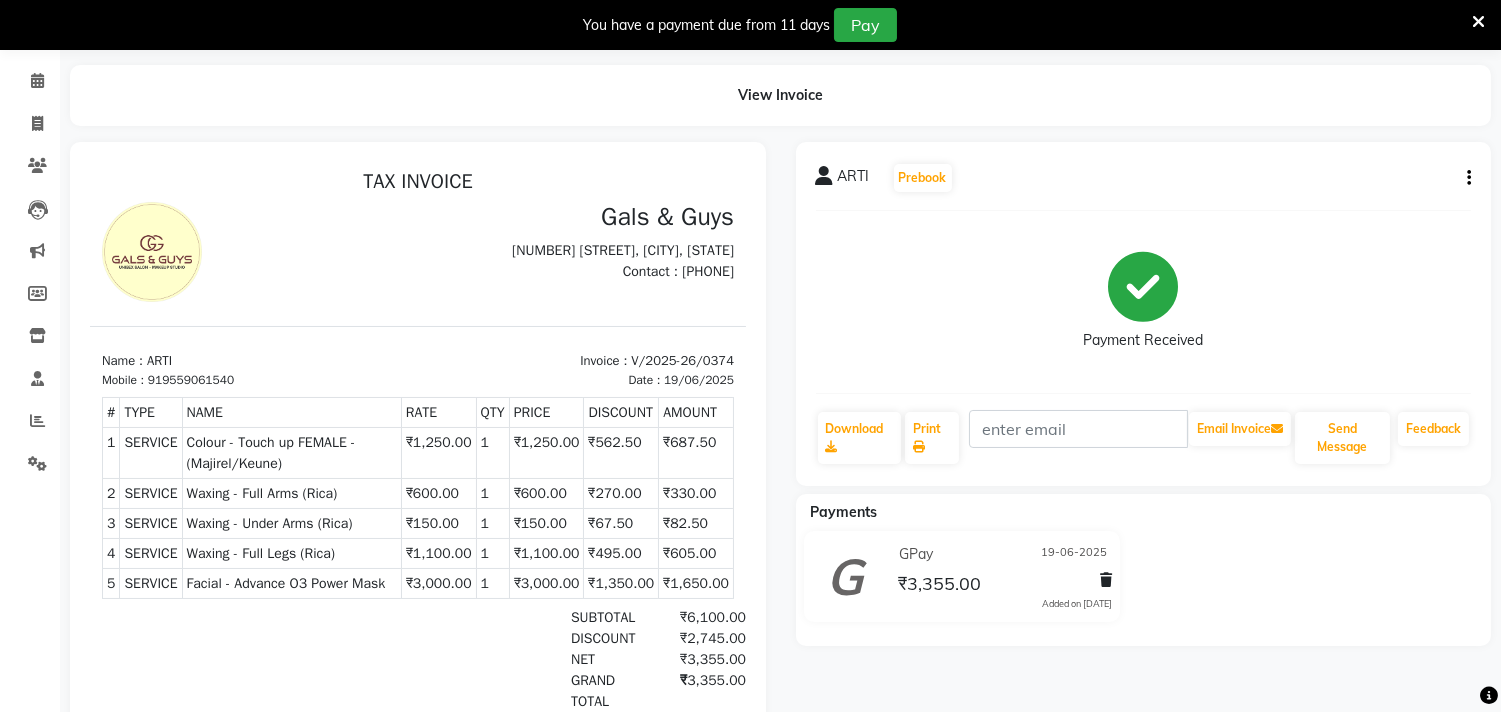 scroll, scrollTop: 111, scrollLeft: 0, axis: vertical 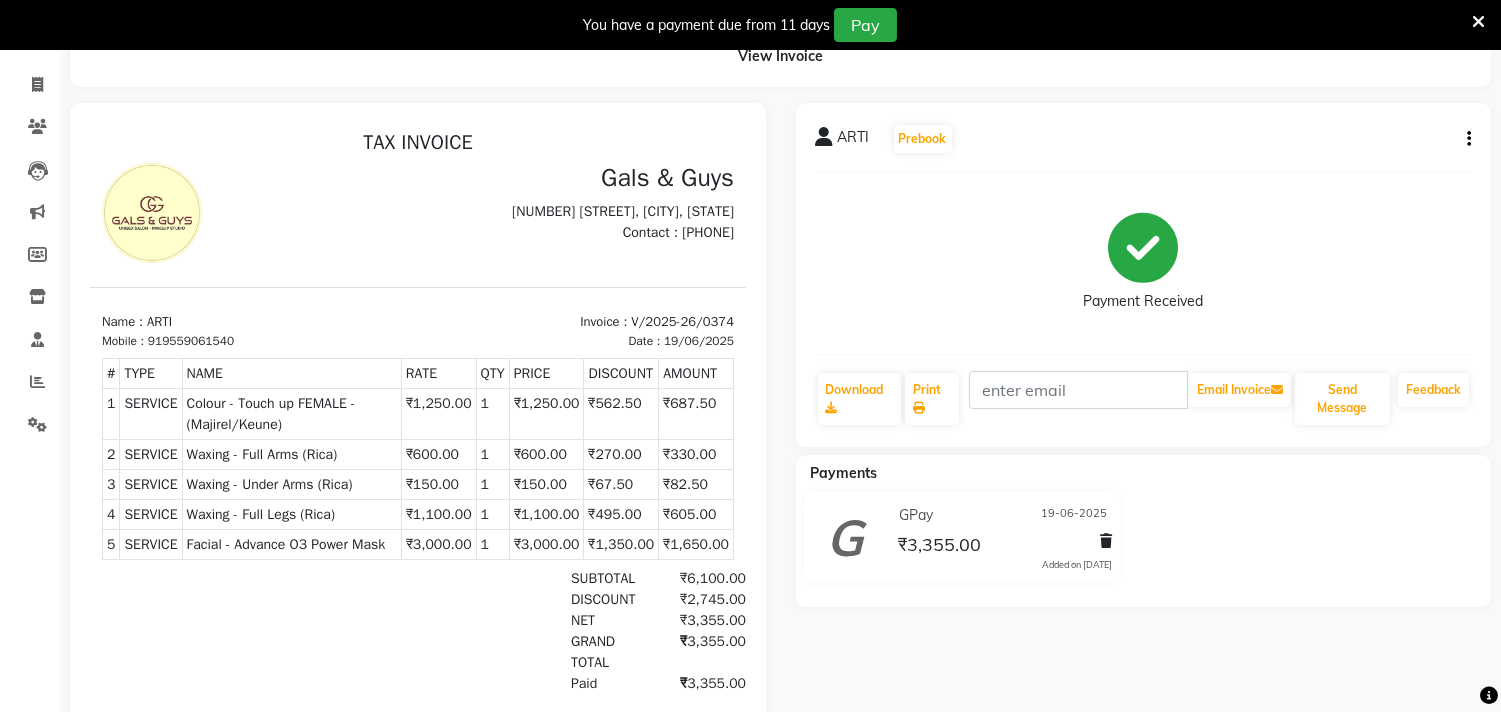 click on "ARTI   Prebook   Payment Received  Download  Print   Email Invoice   Send Message Feedback" 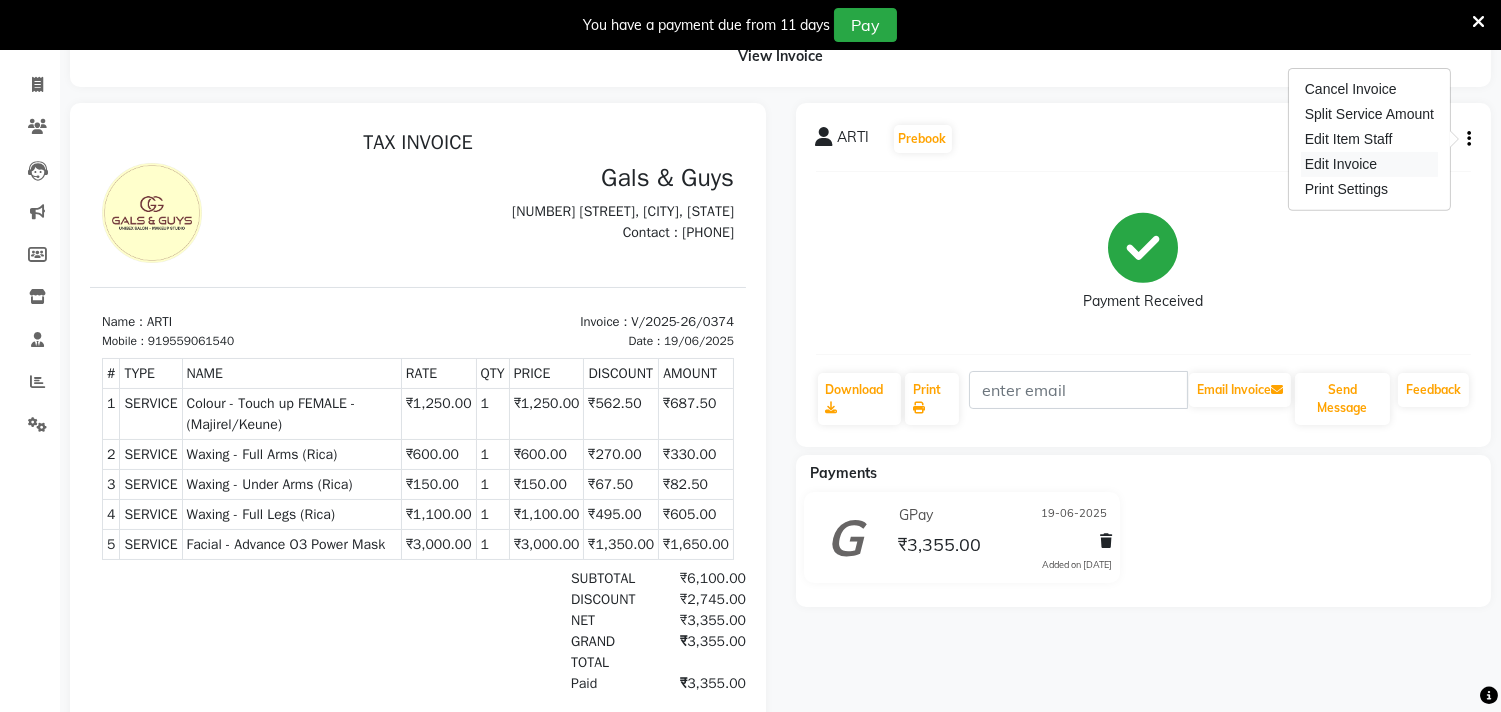 click on "Edit Invoice" at bounding box center [1369, 164] 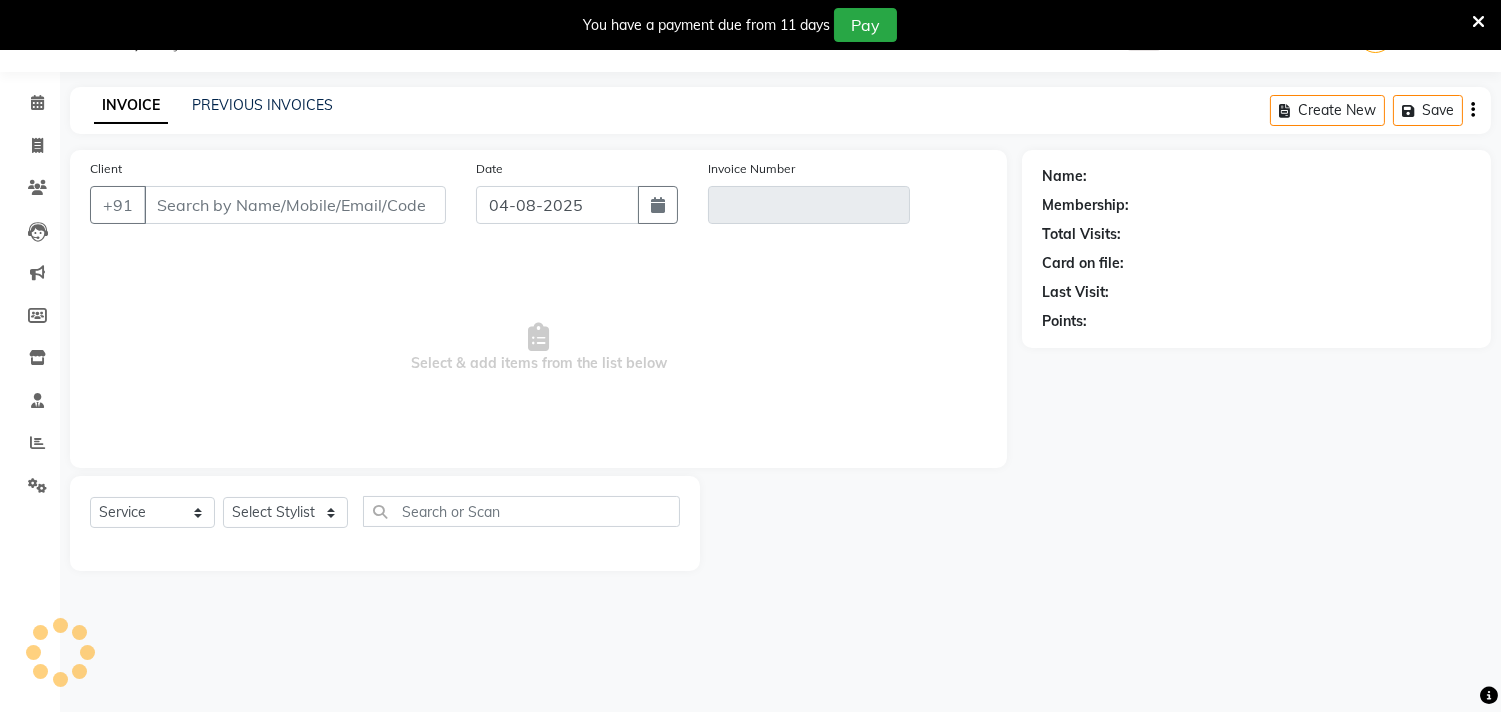 scroll, scrollTop: 50, scrollLeft: 0, axis: vertical 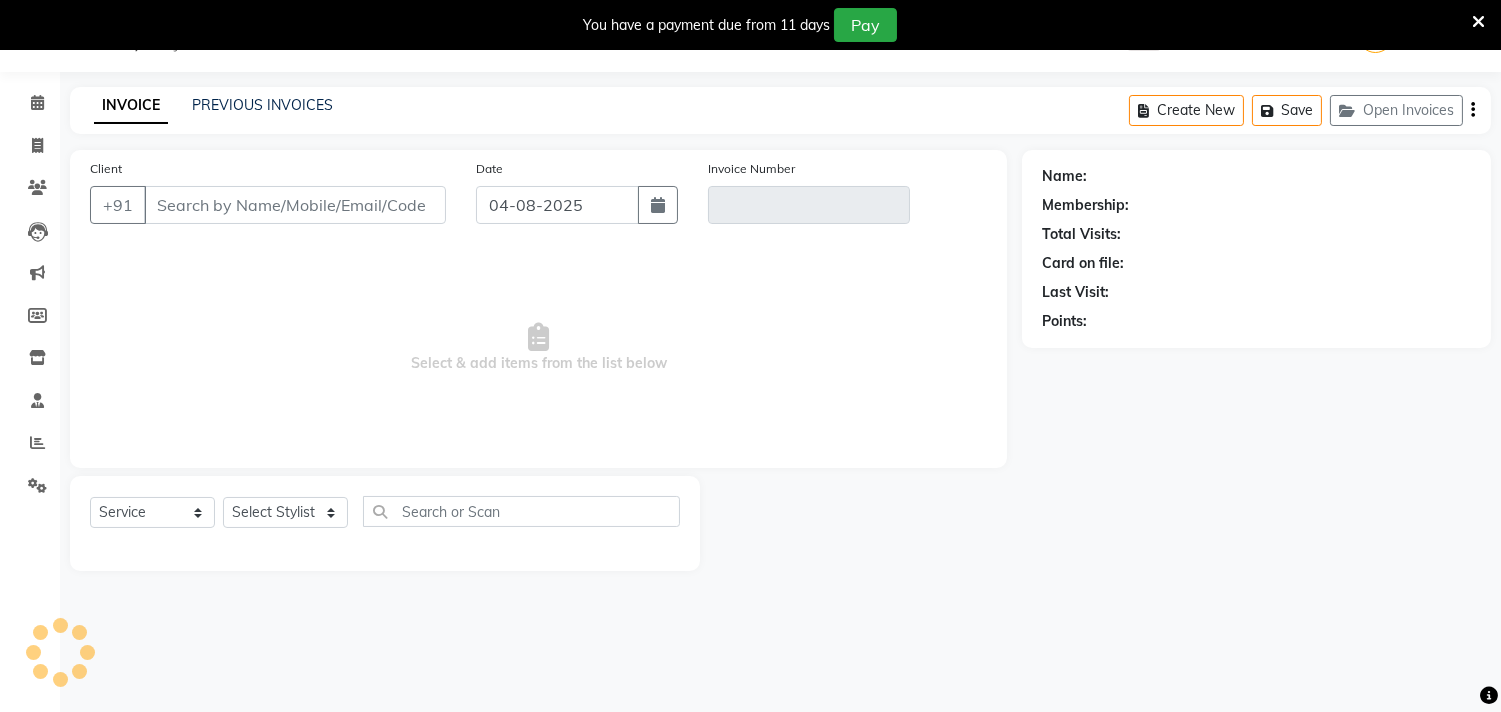type on "9559061540" 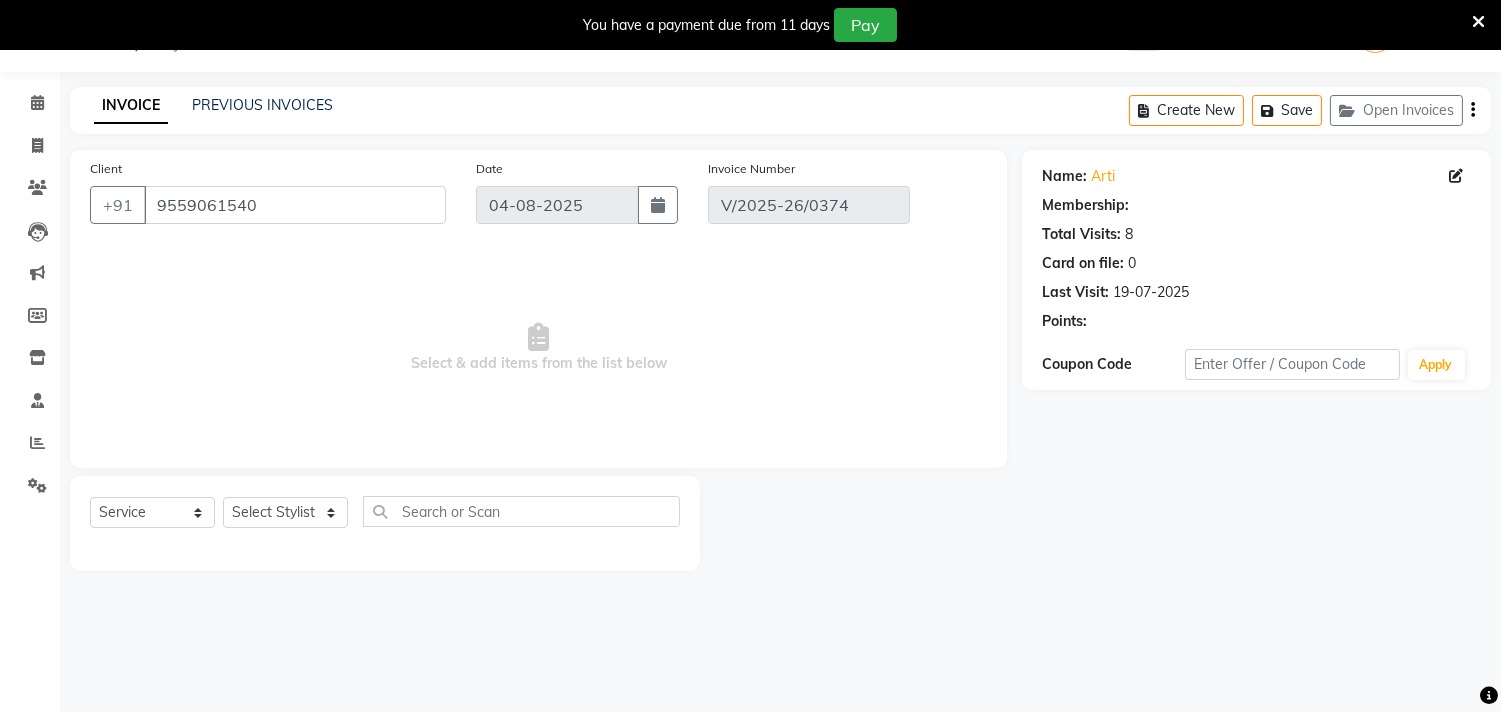 select on "1: Object" 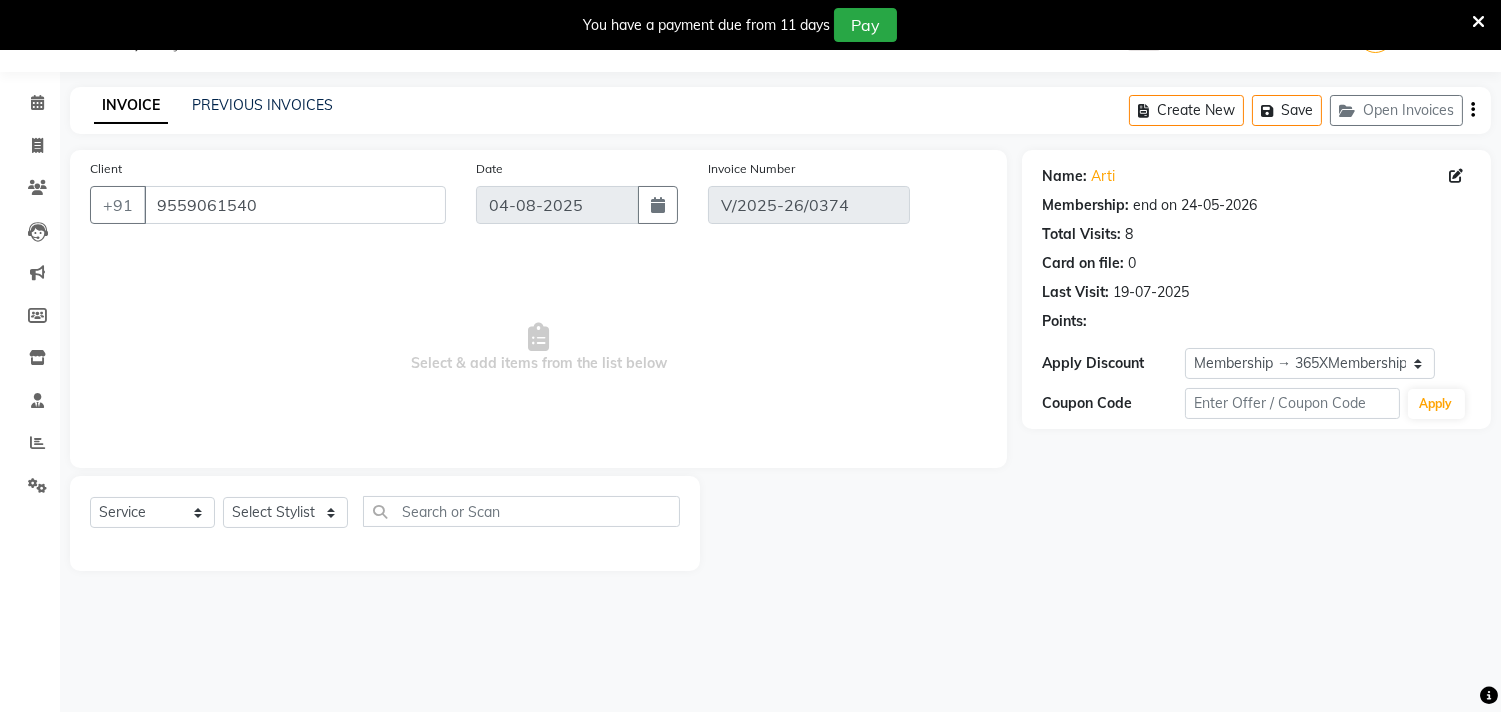 type on "19-06-2025" 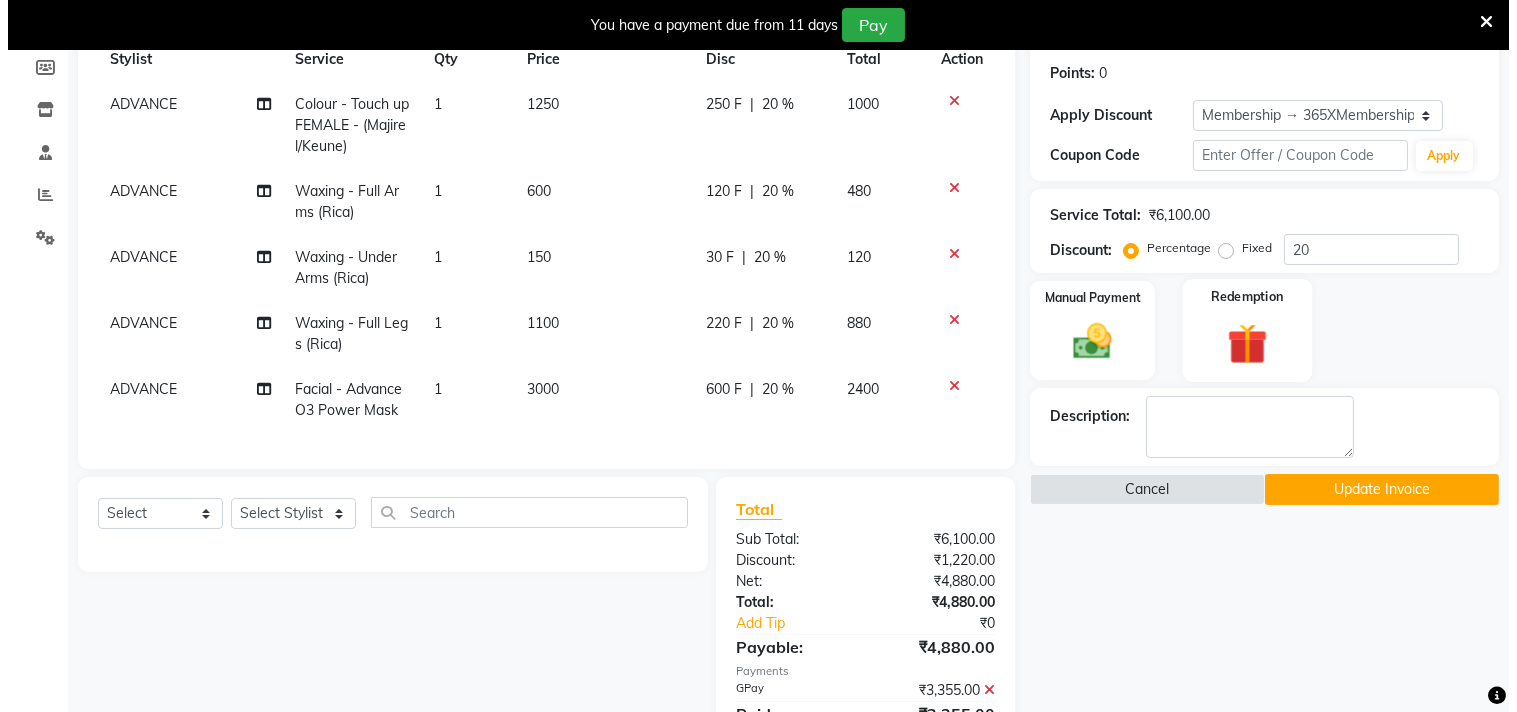 scroll, scrollTop: 403, scrollLeft: 0, axis: vertical 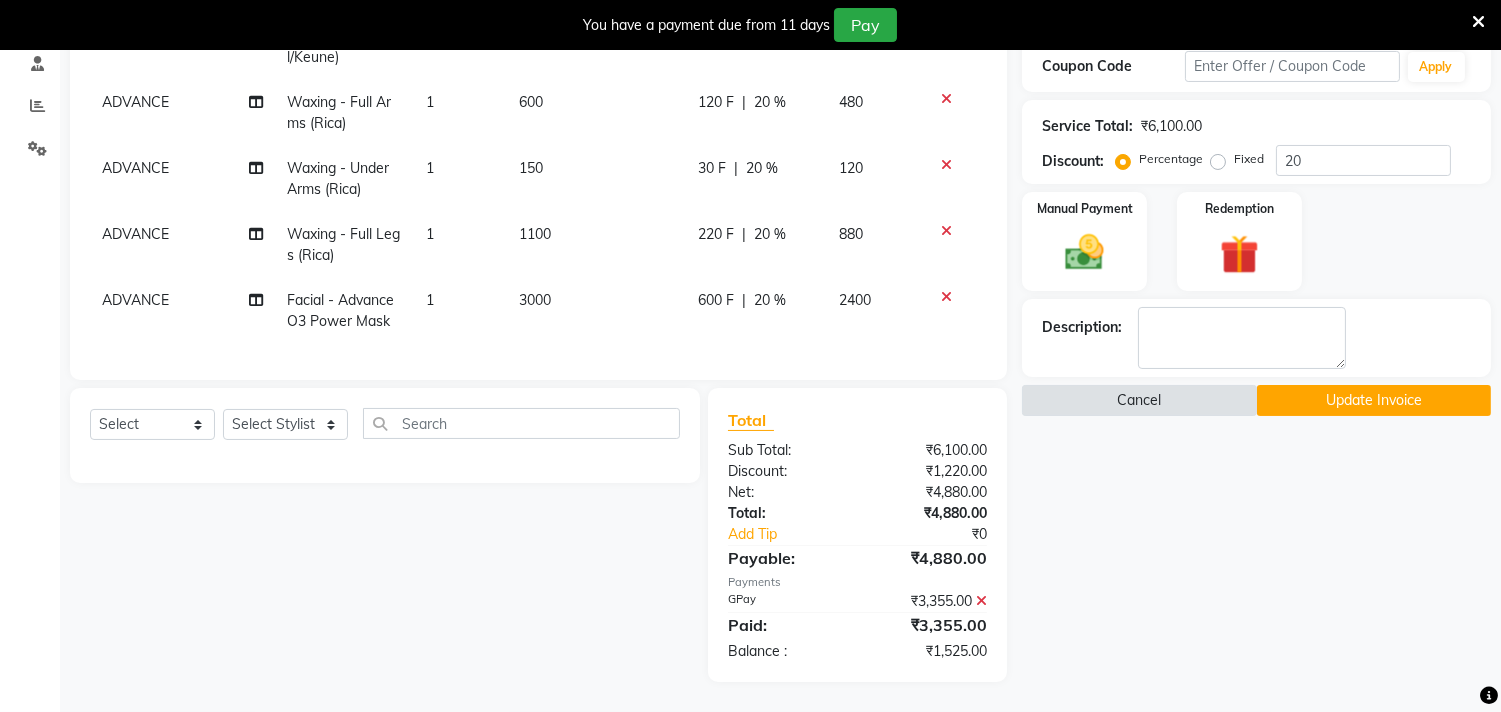 click on "Cancel" 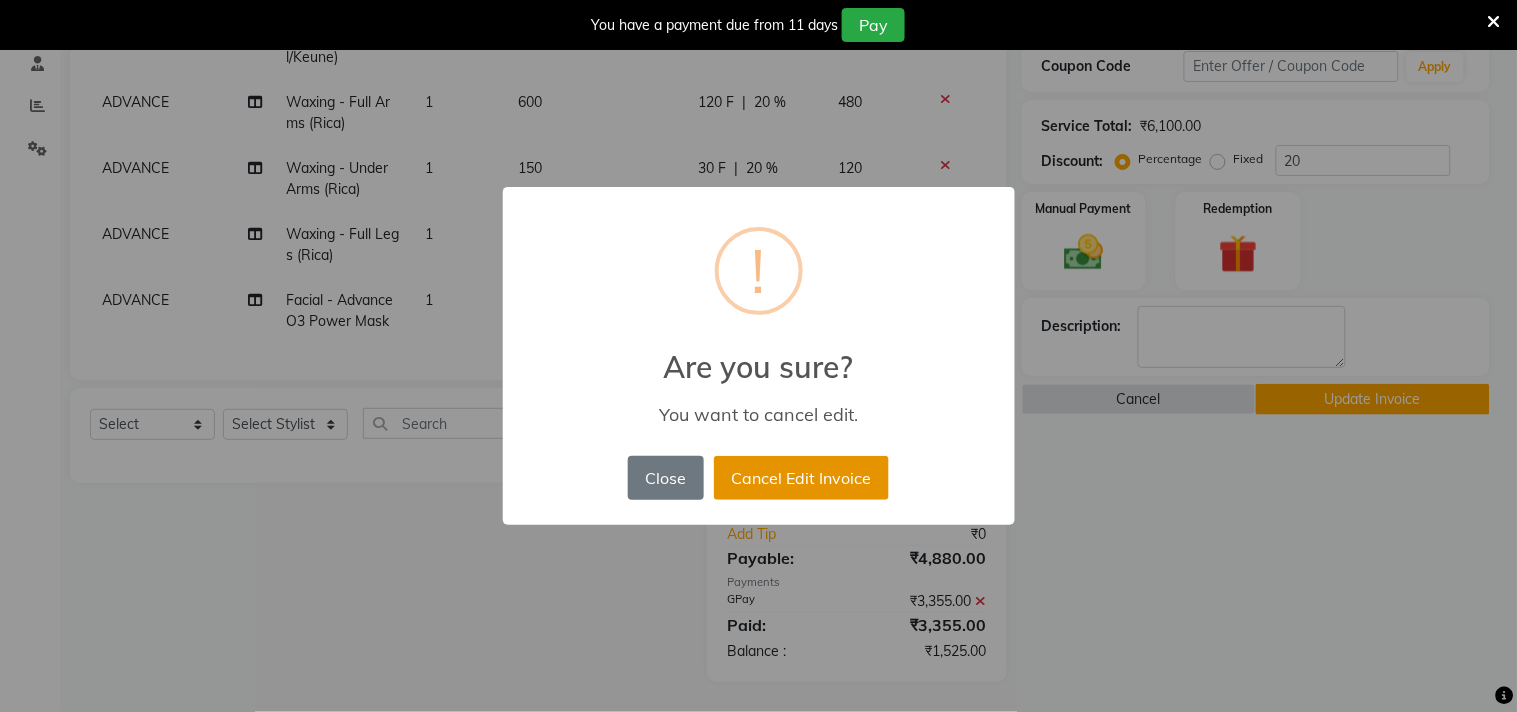 click on "Cancel Edit Invoice" at bounding box center [801, 478] 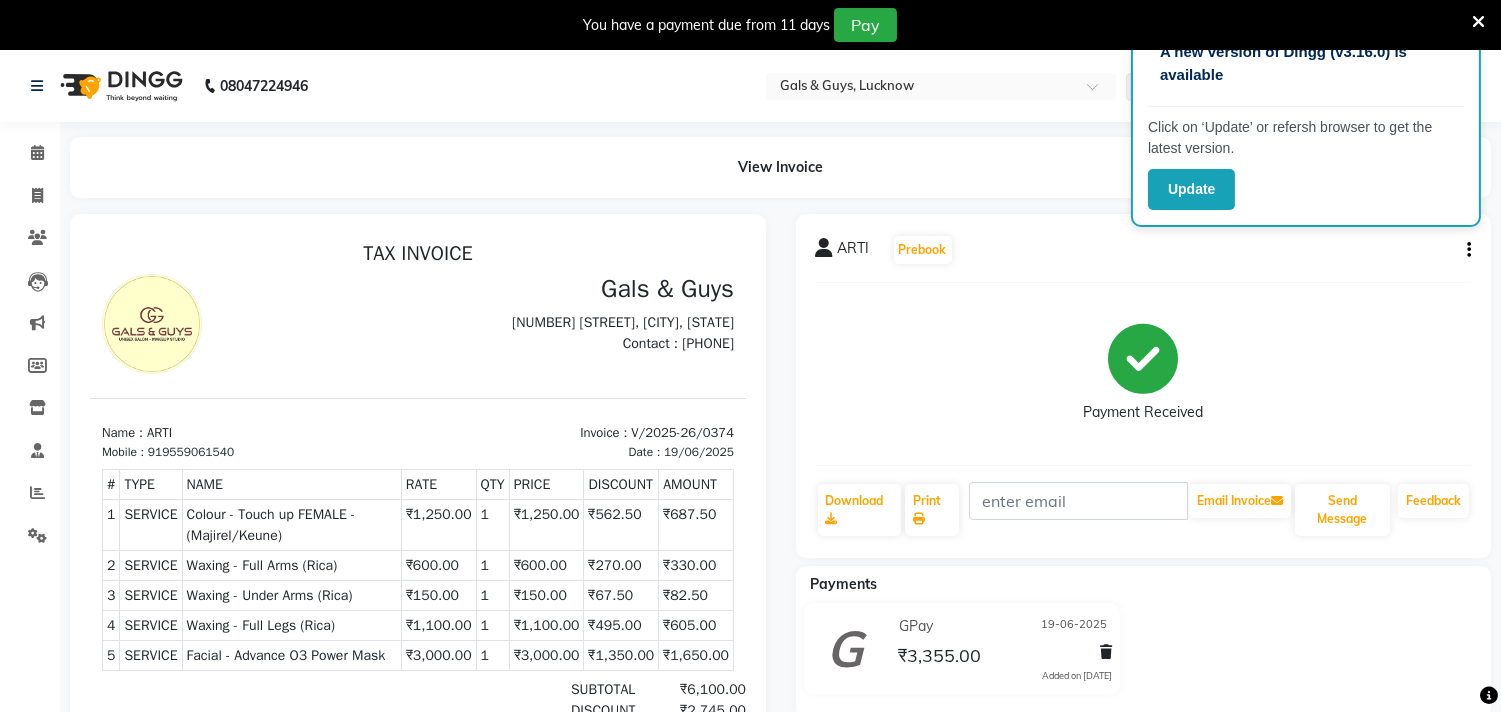 scroll, scrollTop: 0, scrollLeft: 0, axis: both 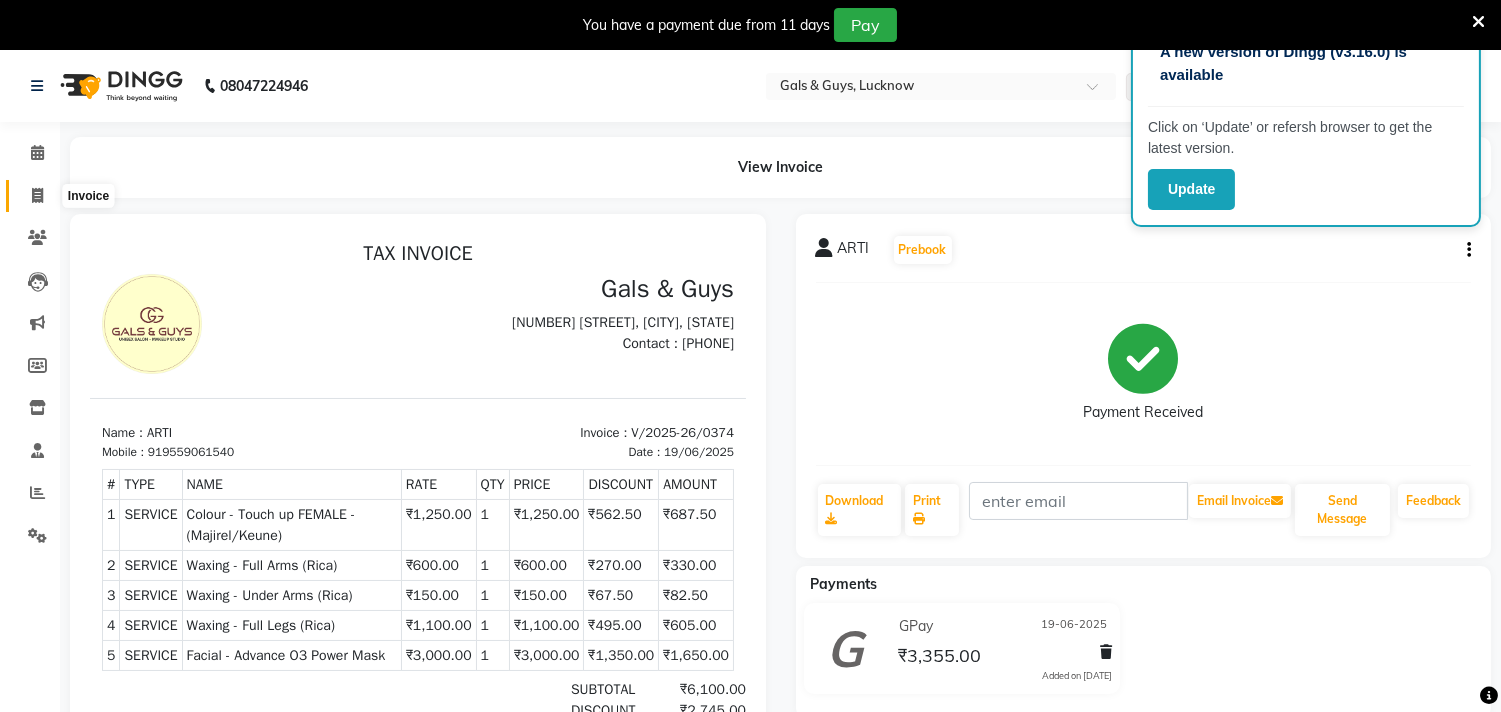 click 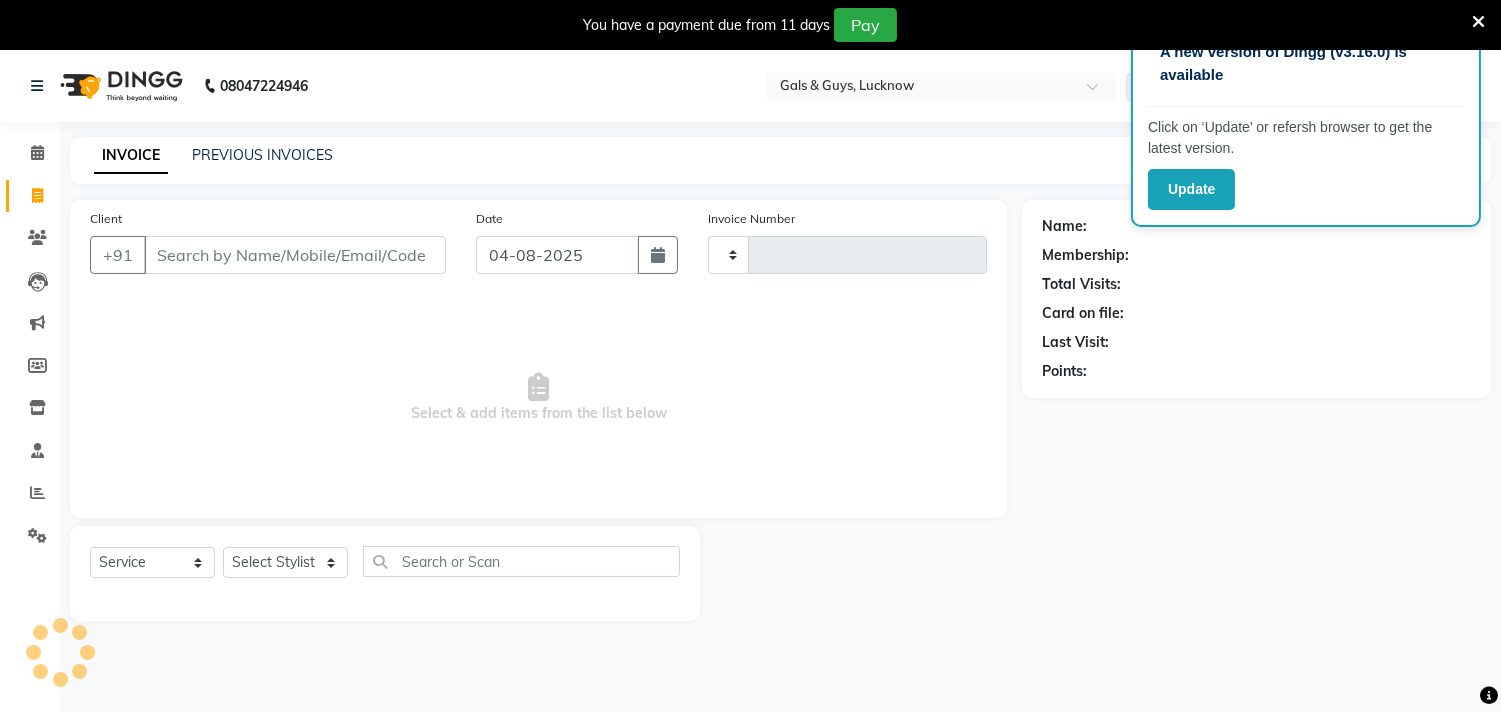 scroll, scrollTop: 50, scrollLeft: 0, axis: vertical 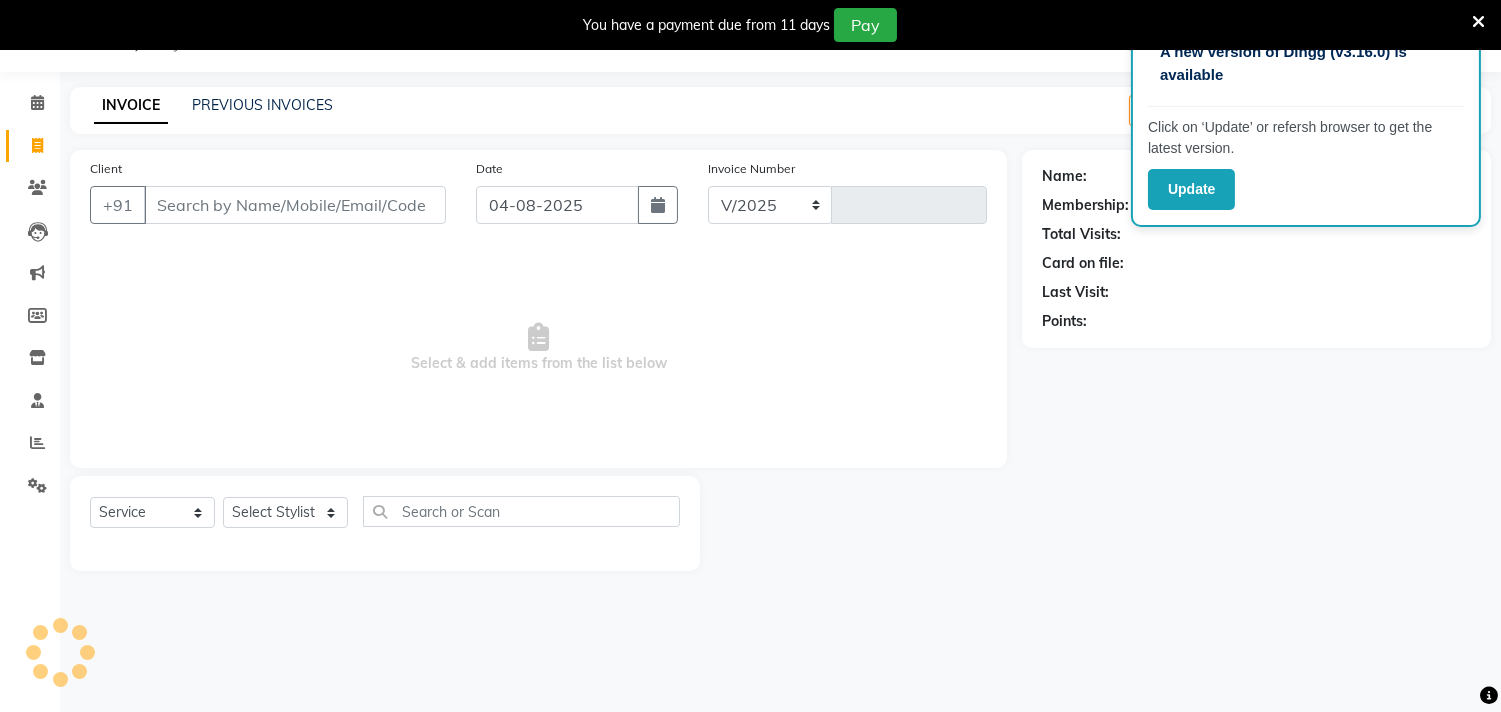 select on "7505" 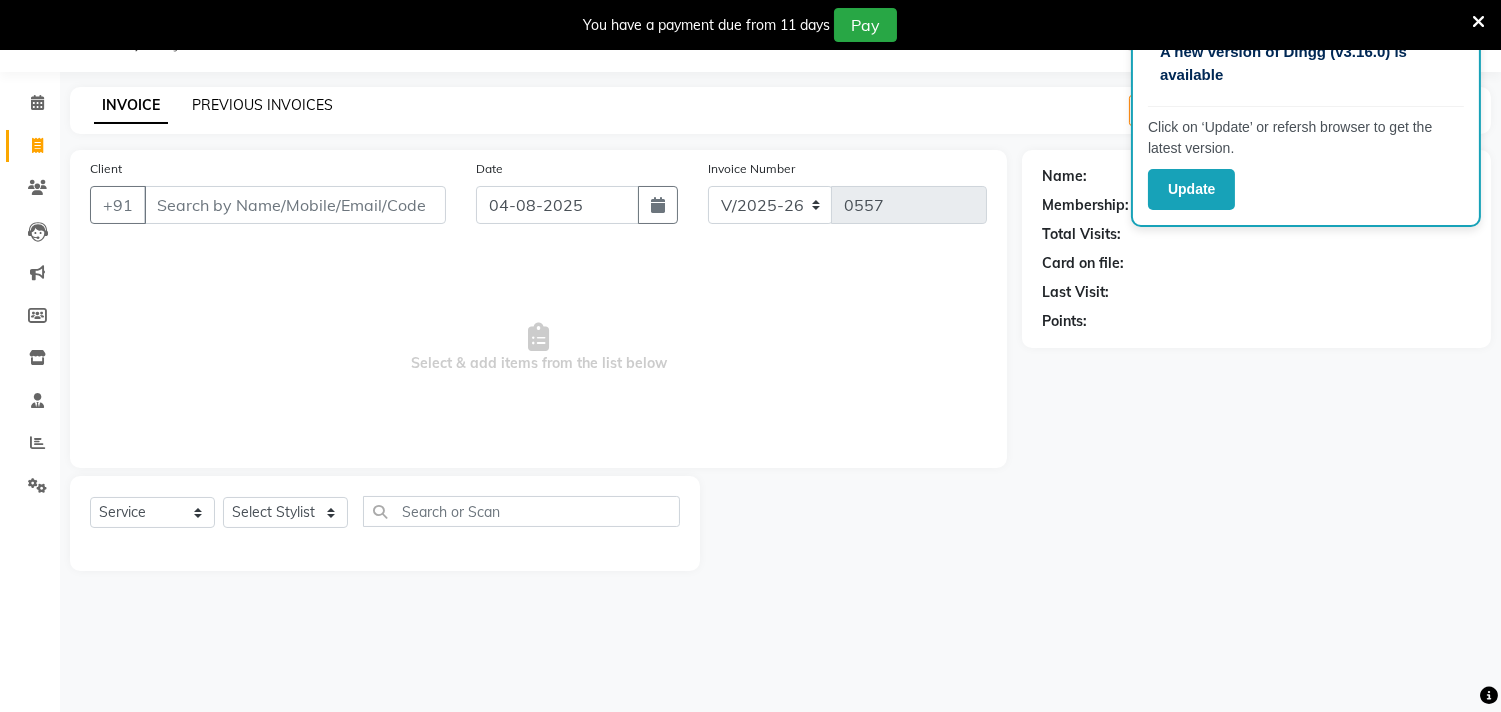 click on "PREVIOUS INVOICES" 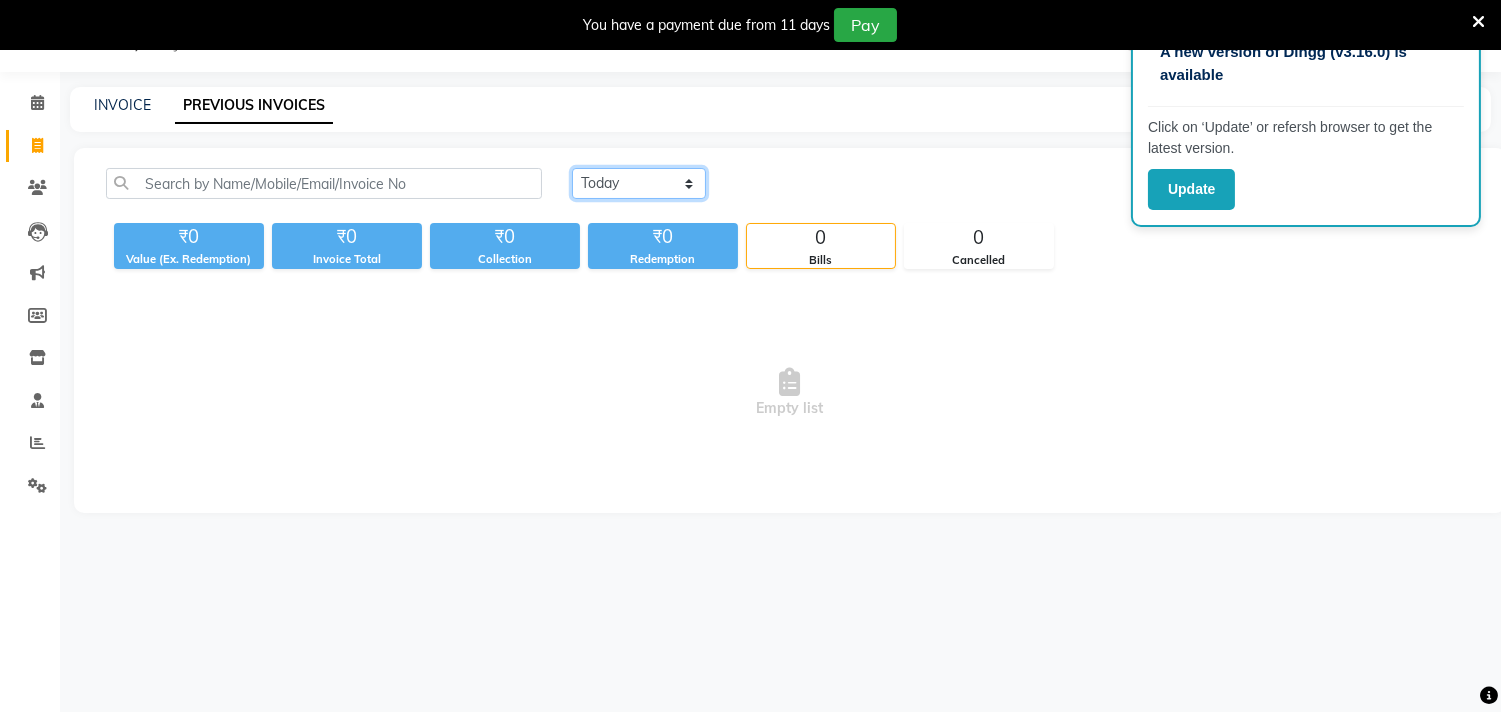 click on "Today Yesterday Custom Range" 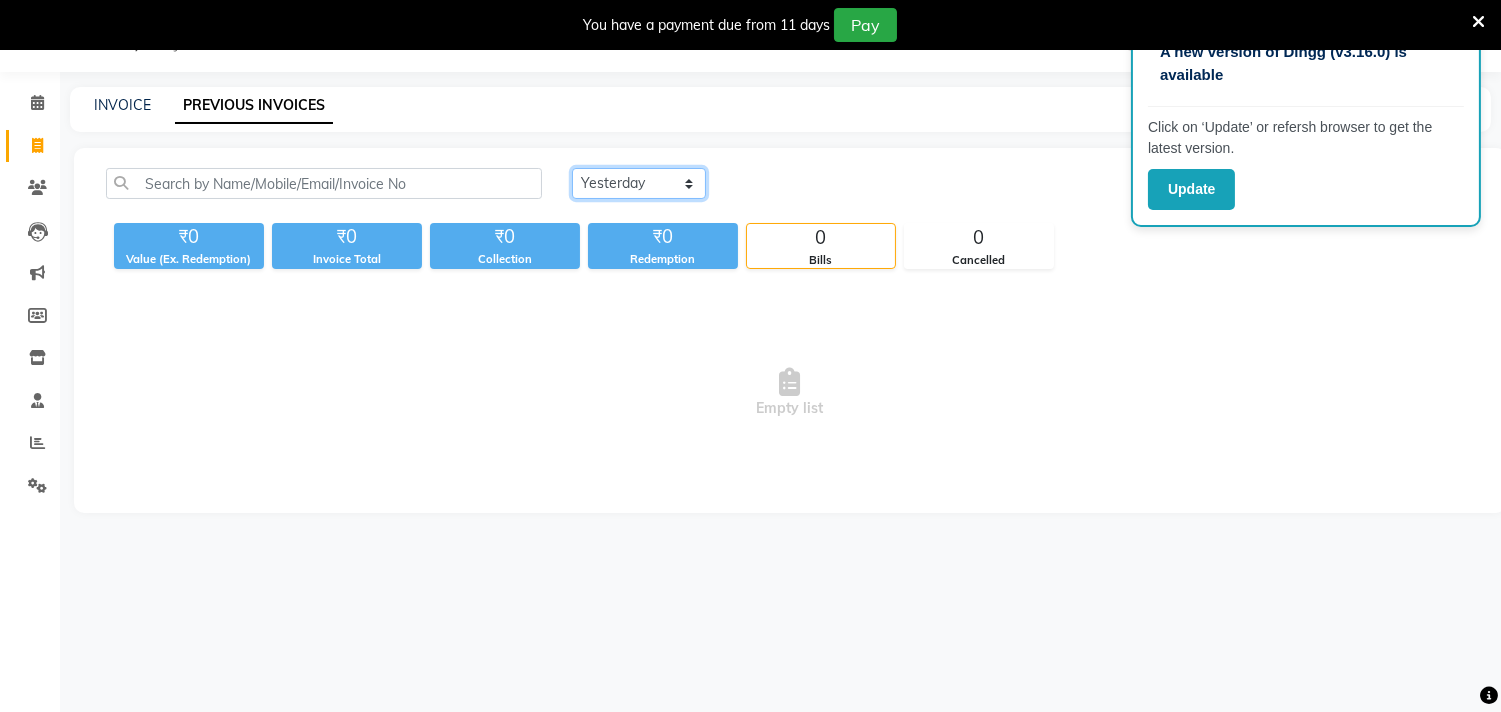 click on "Today Yesterday Custom Range" 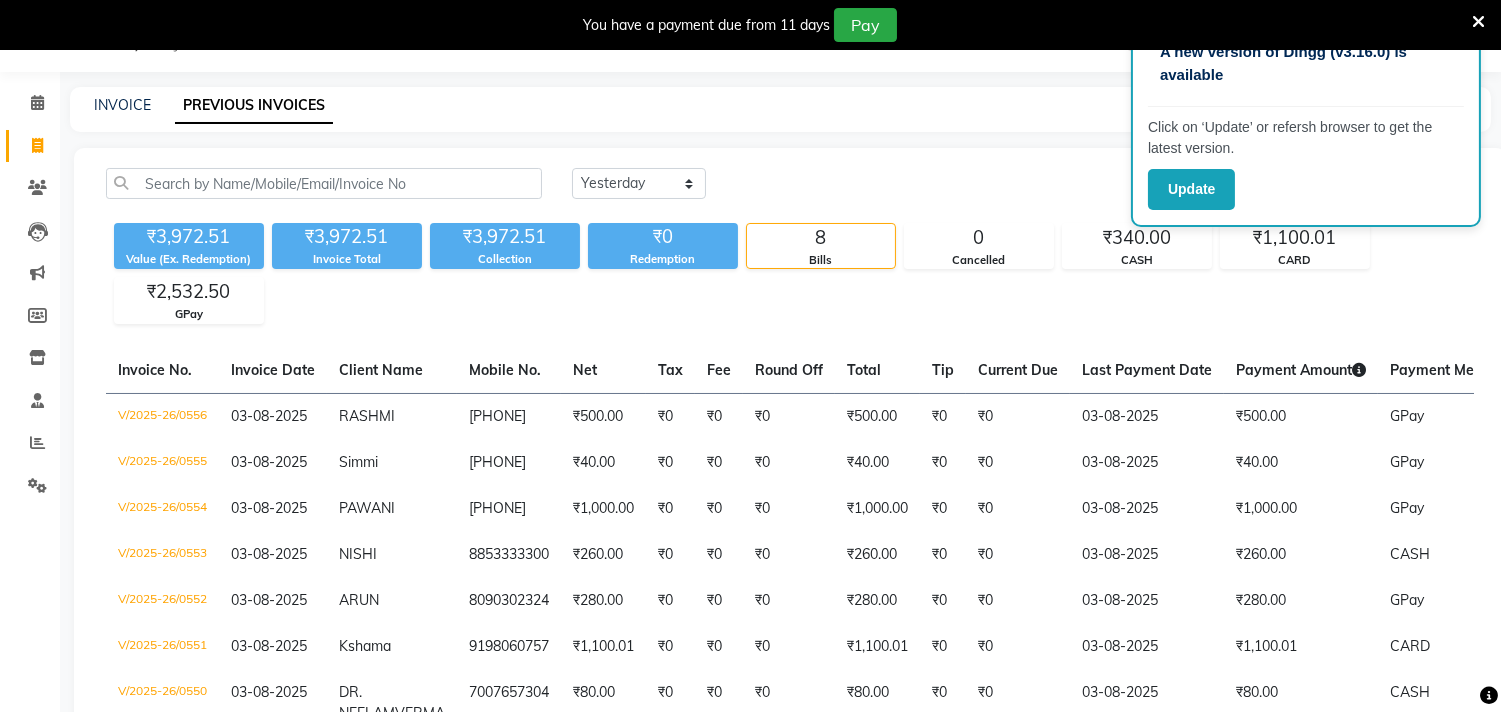 click at bounding box center (1478, 22) 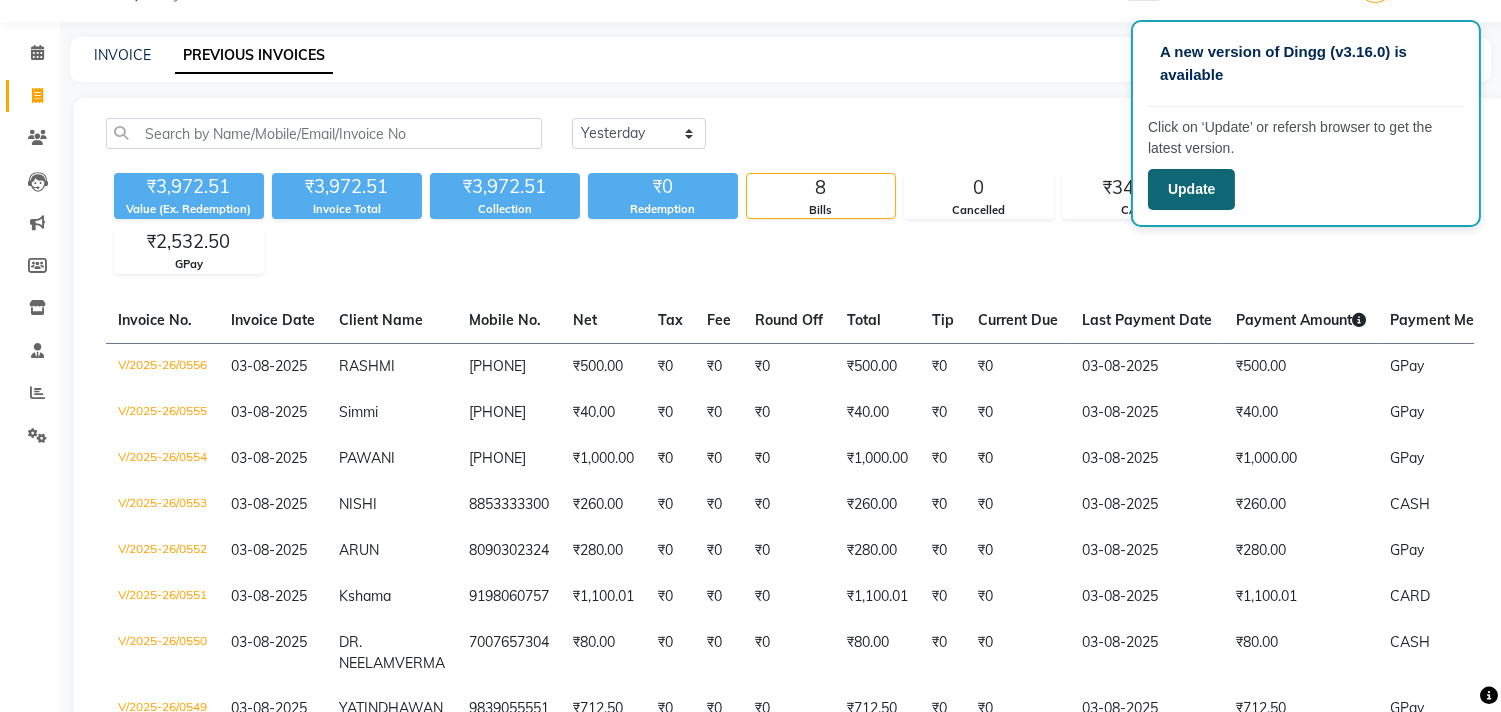 click on "Update" 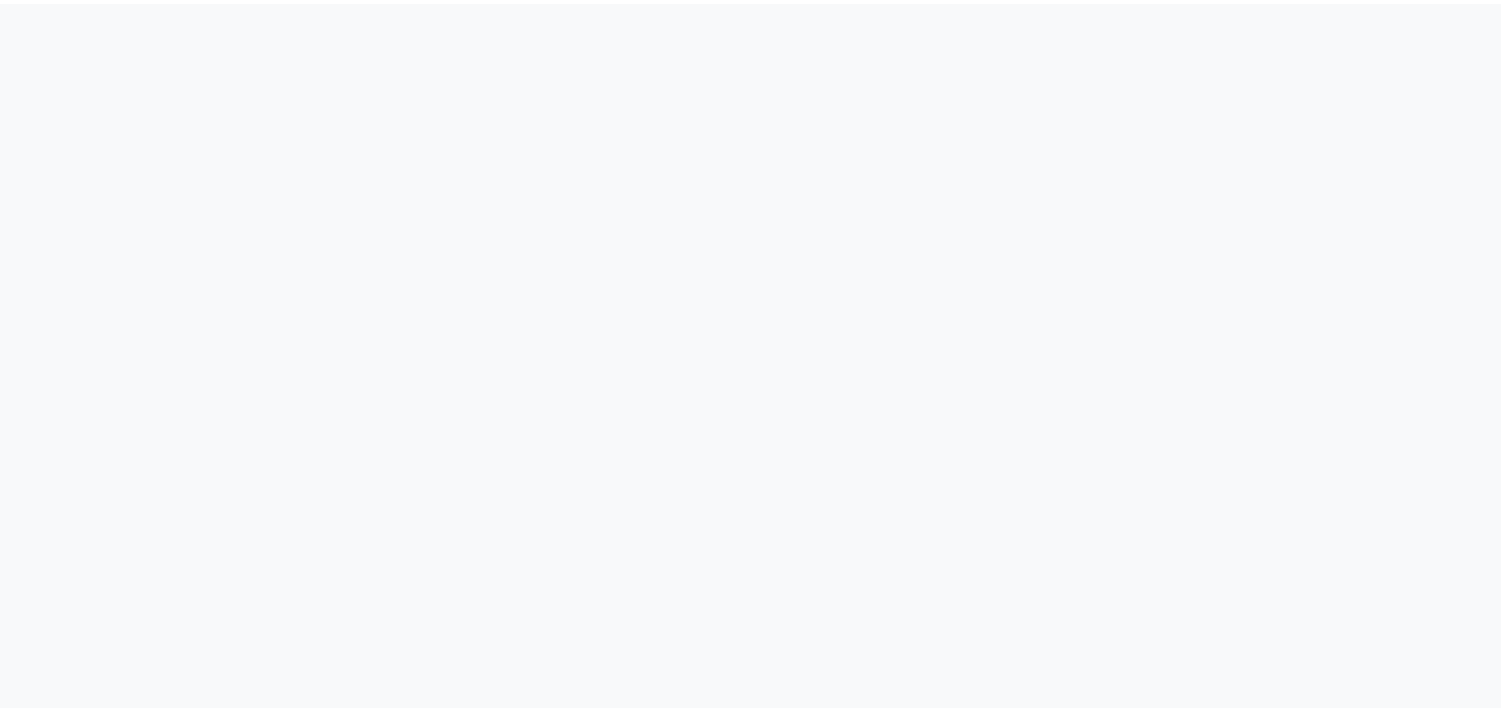 scroll, scrollTop: 0, scrollLeft: 0, axis: both 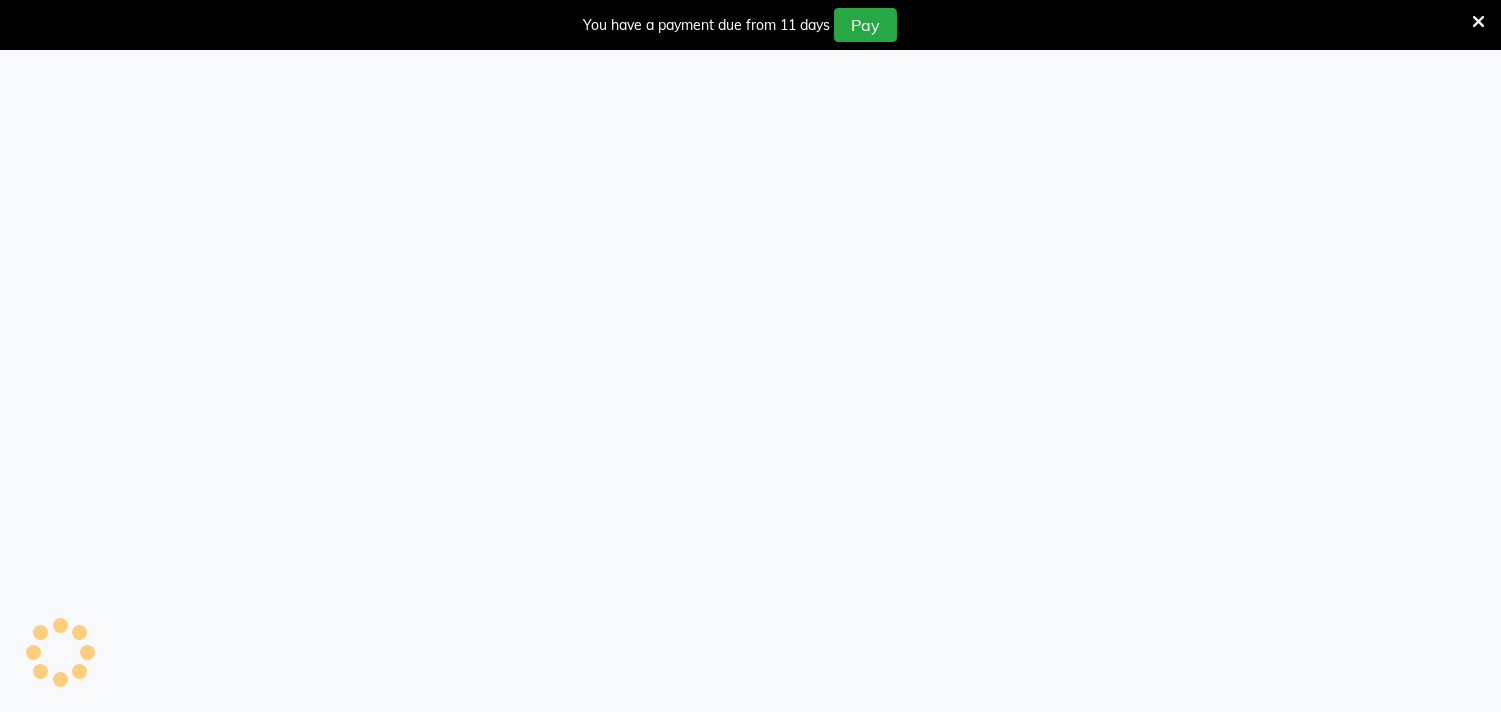 select on "service" 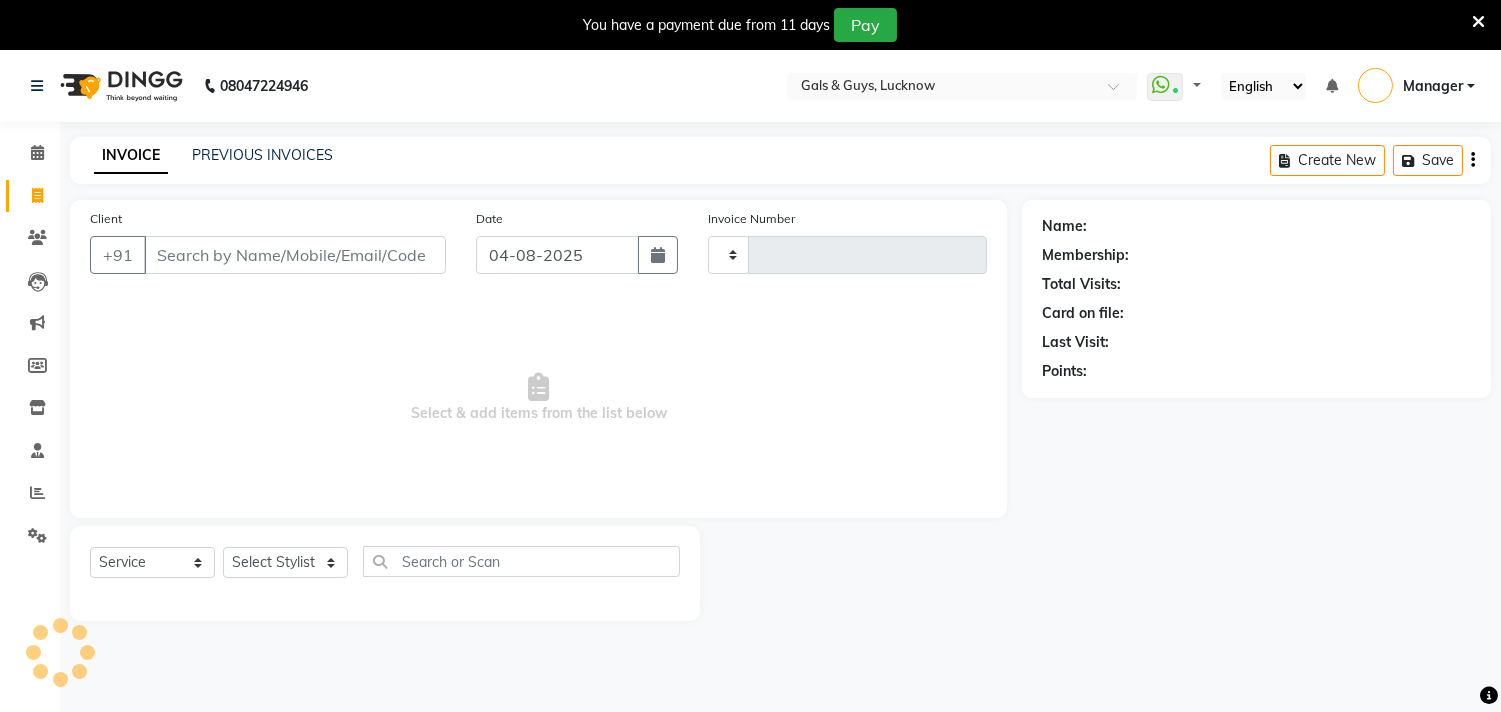 type on "0557" 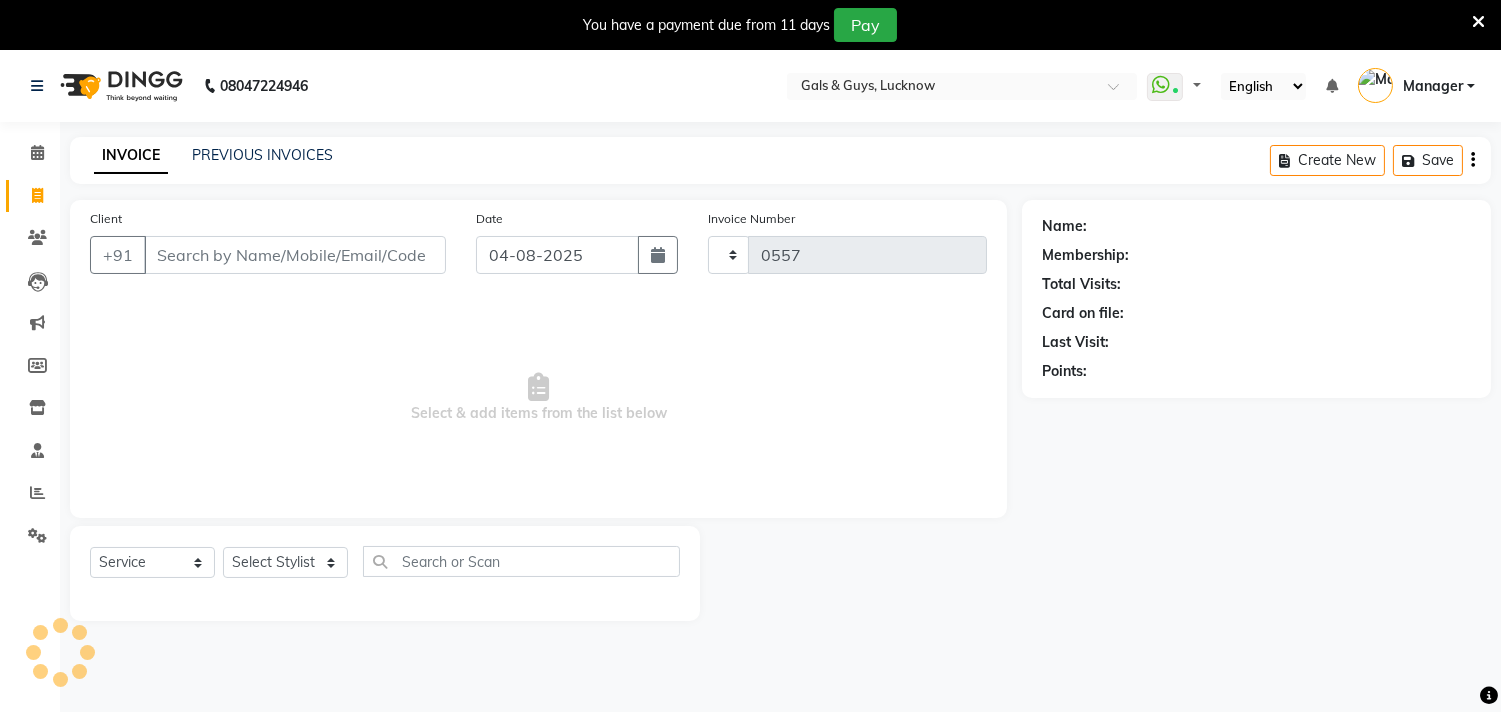 select on "7505" 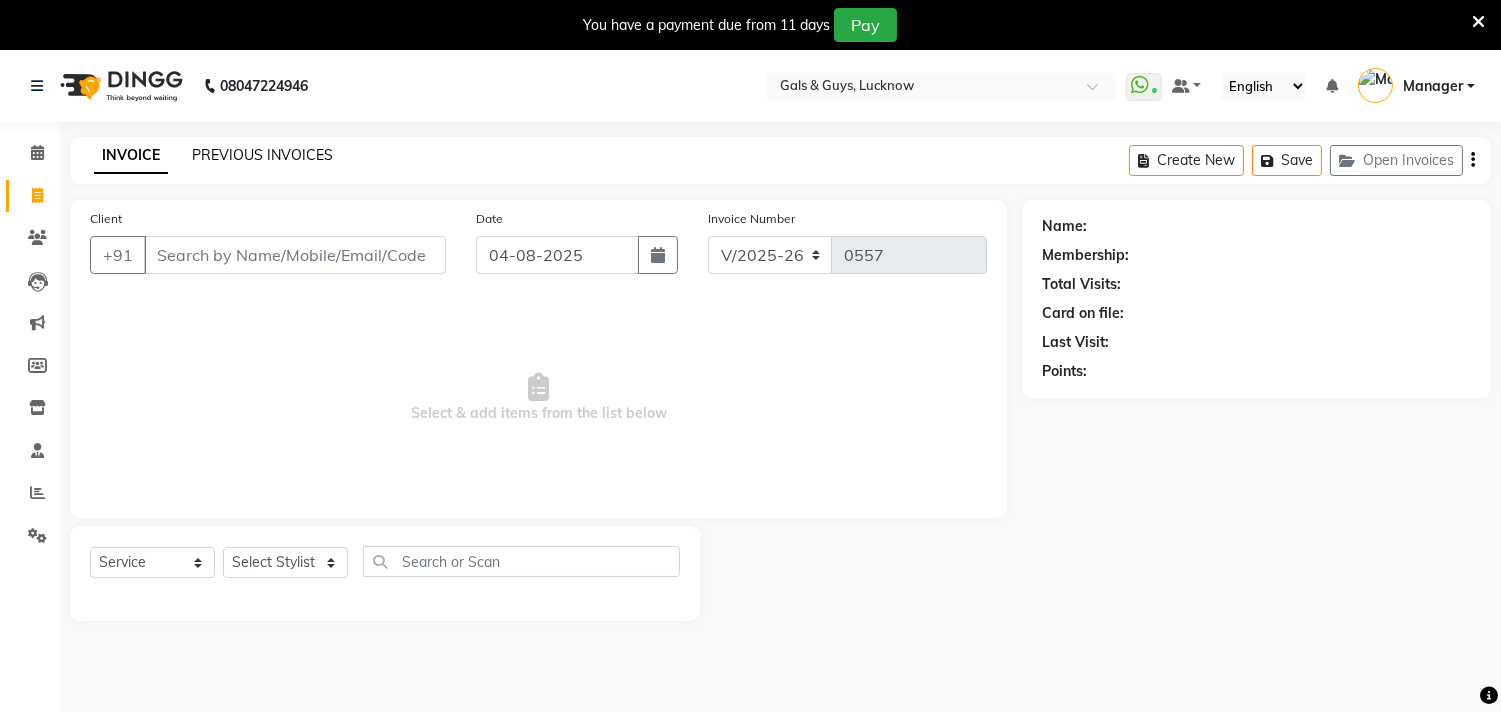 click on "PREVIOUS INVOICES" 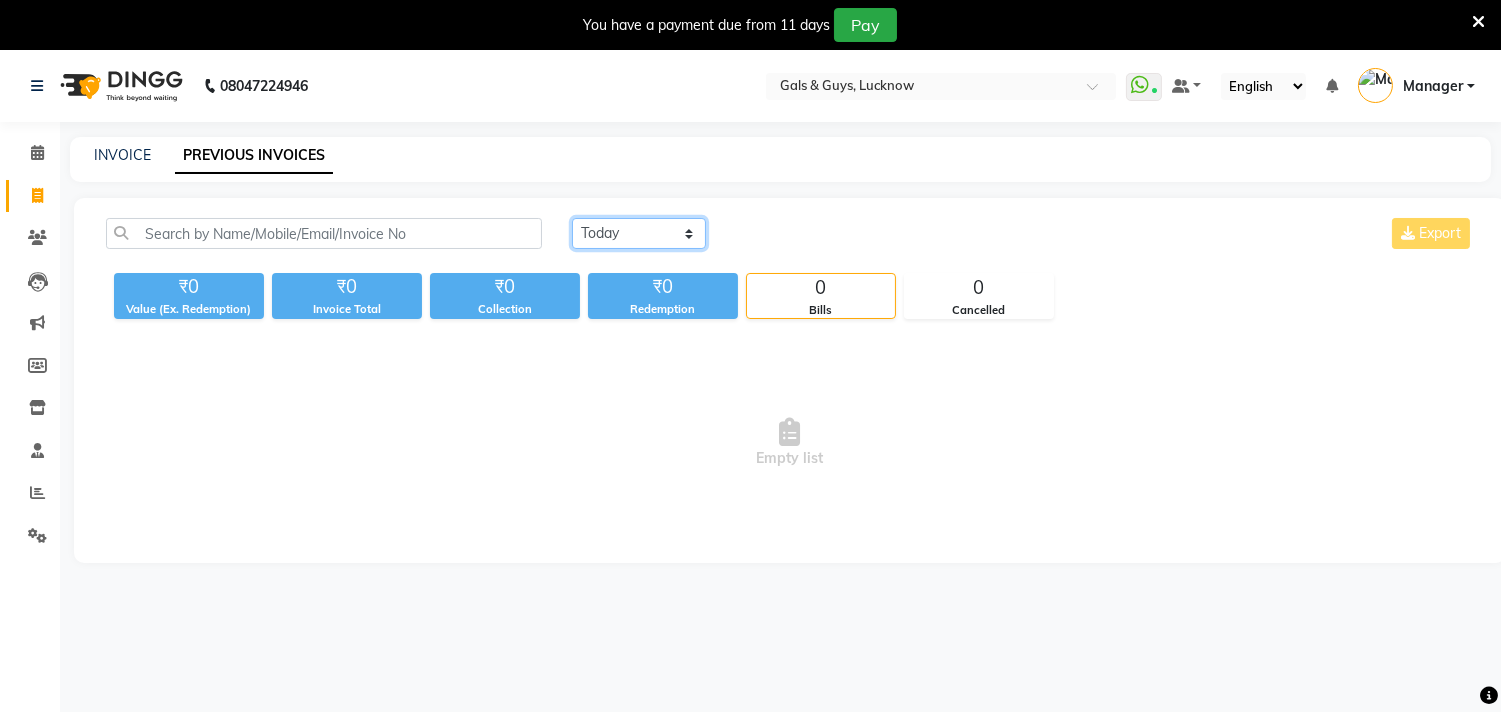 click on "Today Yesterday Custom Range" 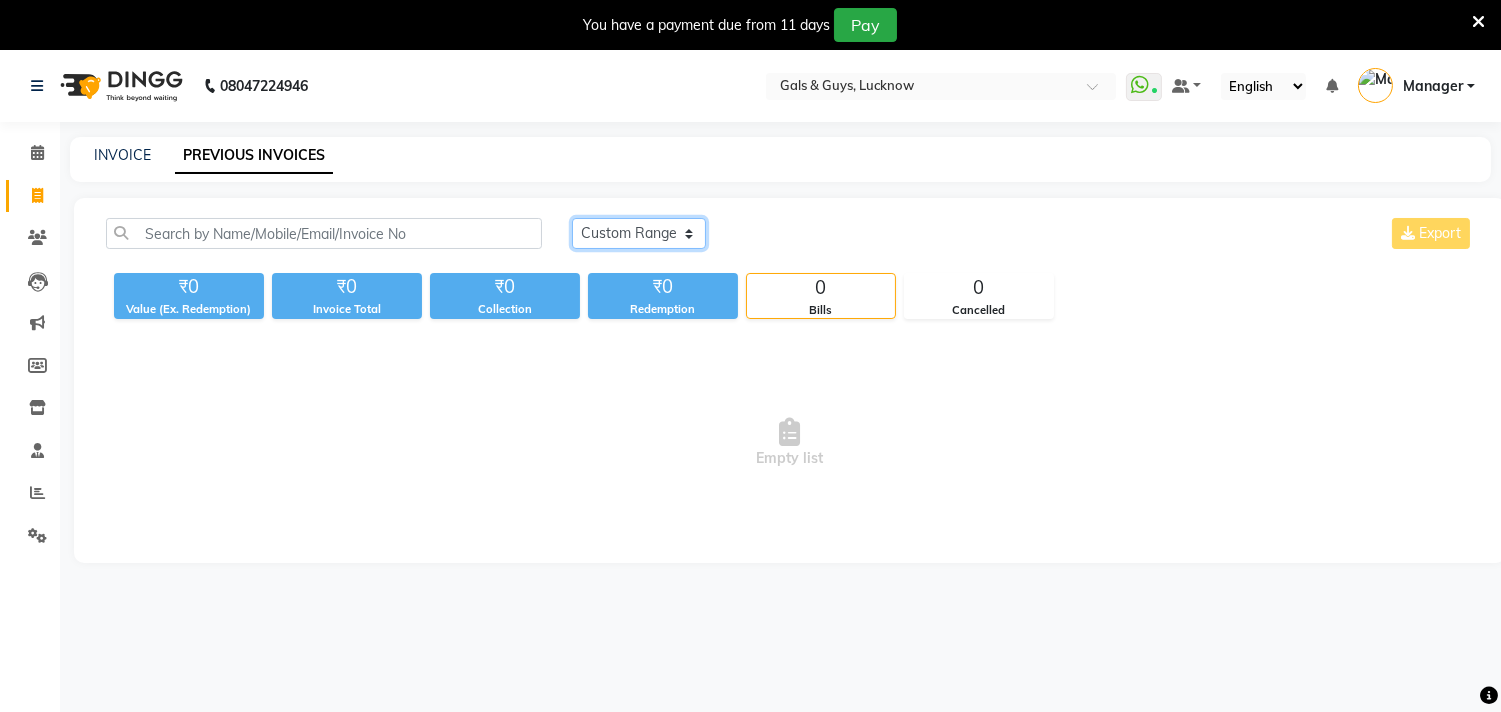 click on "Today Yesterday Custom Range" 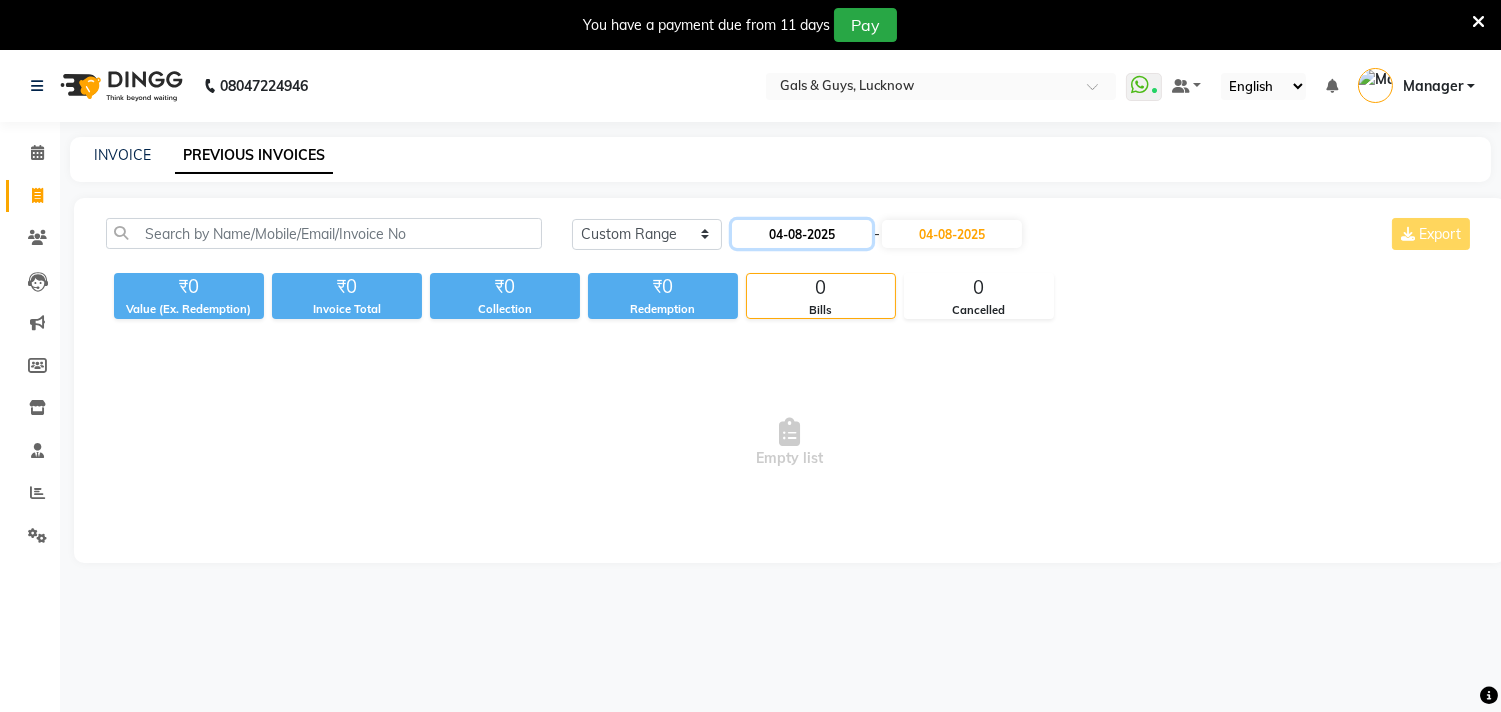 click on "04-08-2025" 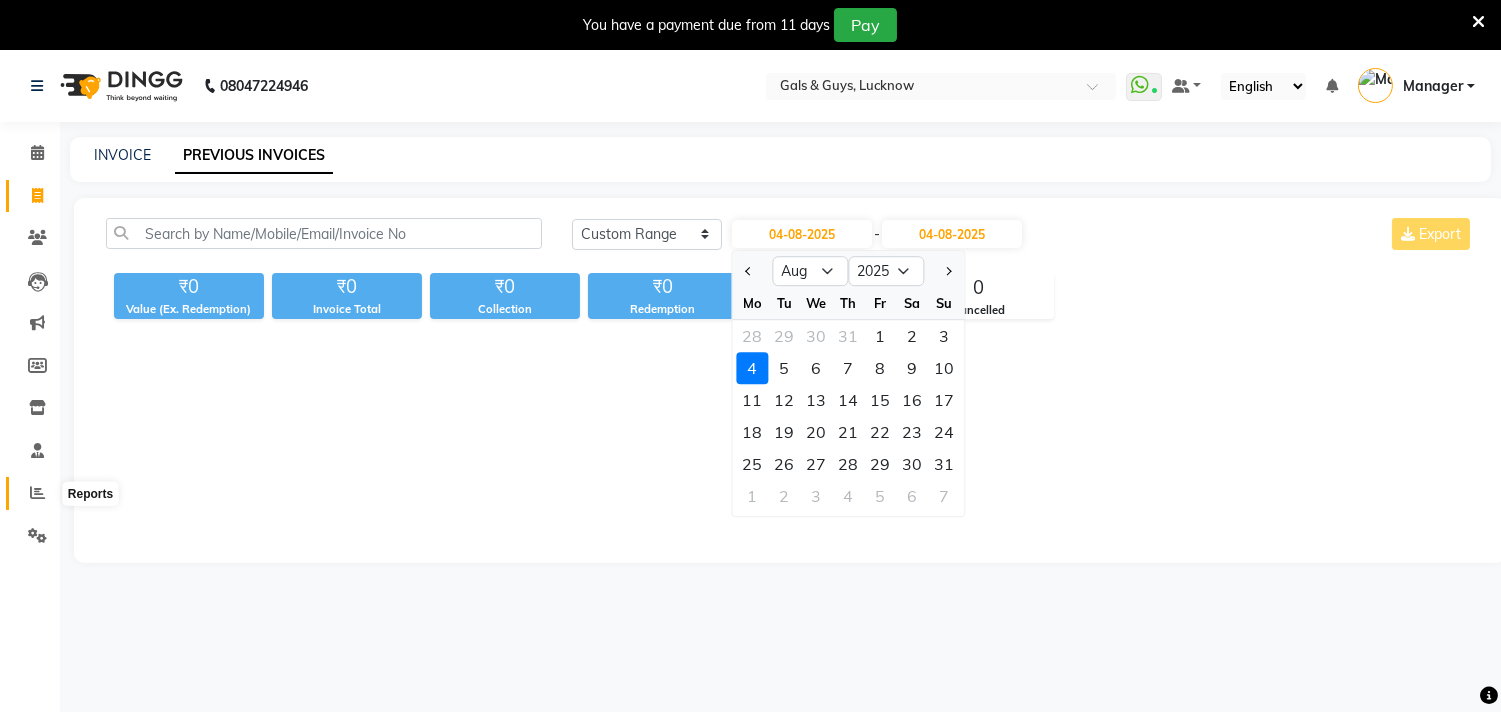 click 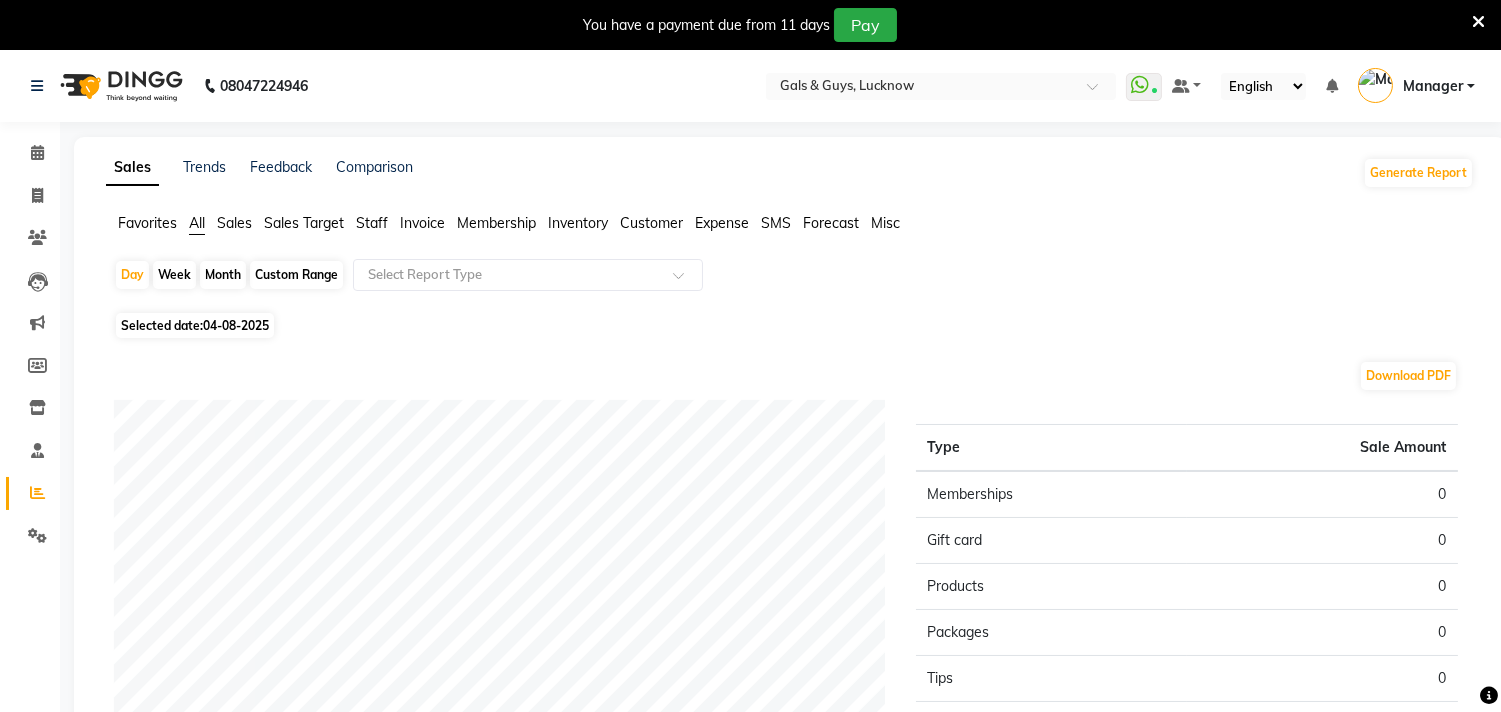 click on "Selected date:  04-08-2025" 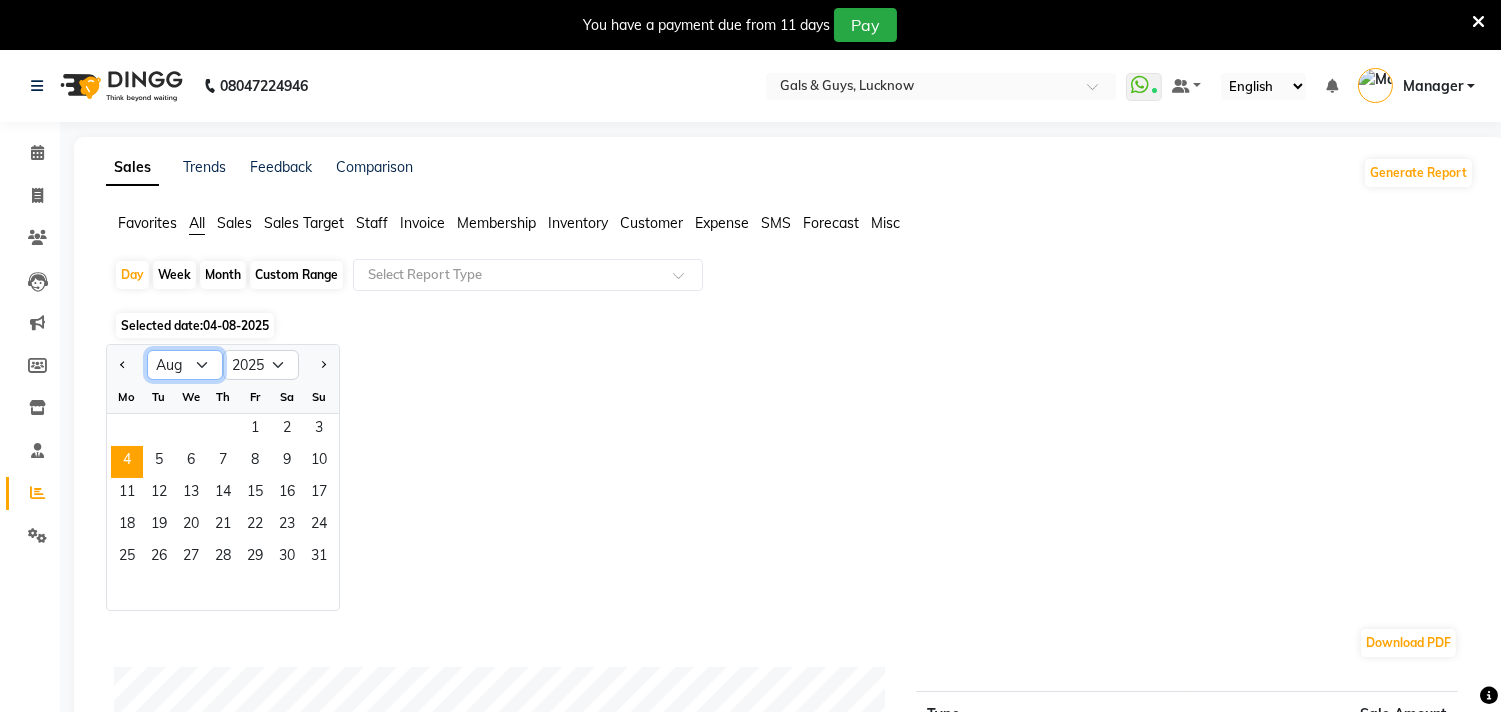 click on "Jan Feb Mar Apr May Jun Jul Aug Sep Oct Nov Dec" 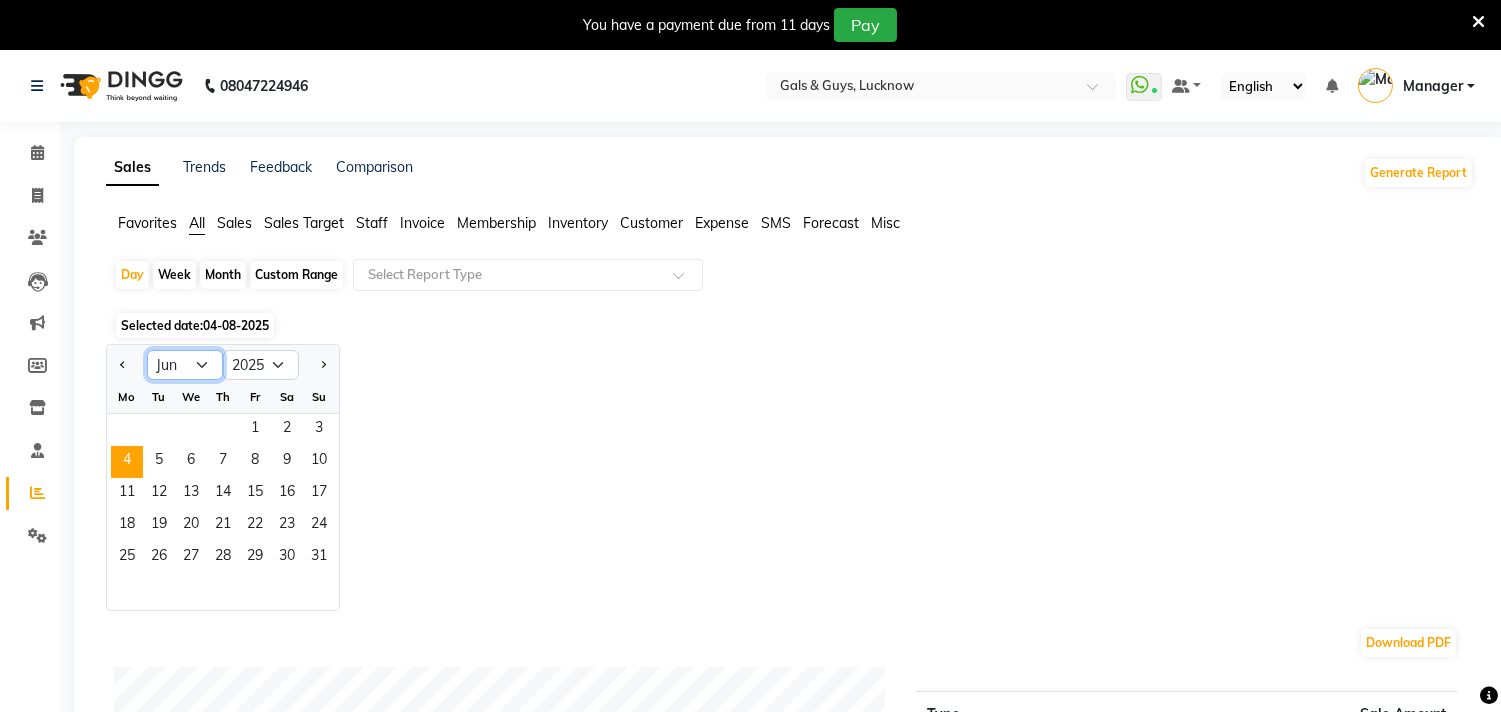click on "Jan Feb Mar Apr May Jun Jul Aug Sep Oct Nov Dec" 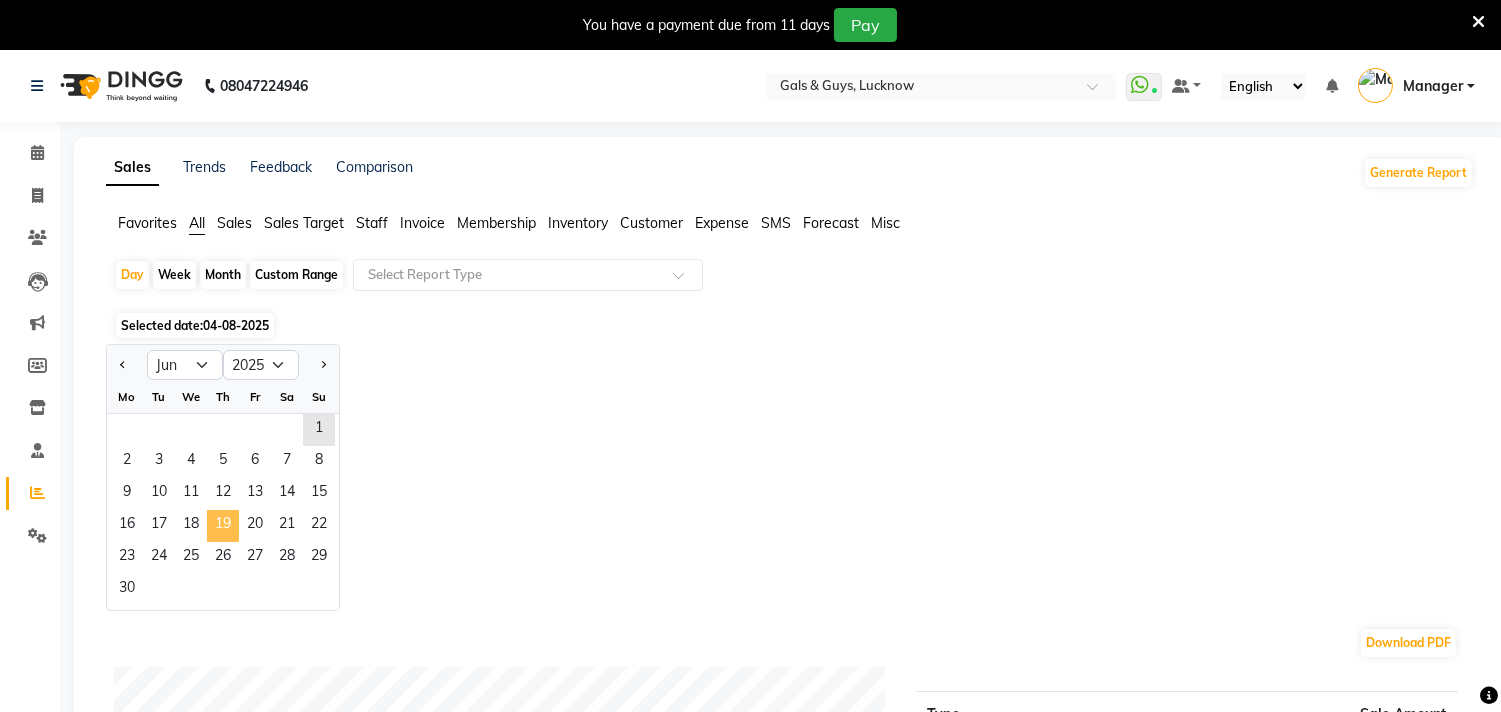 click on "19" 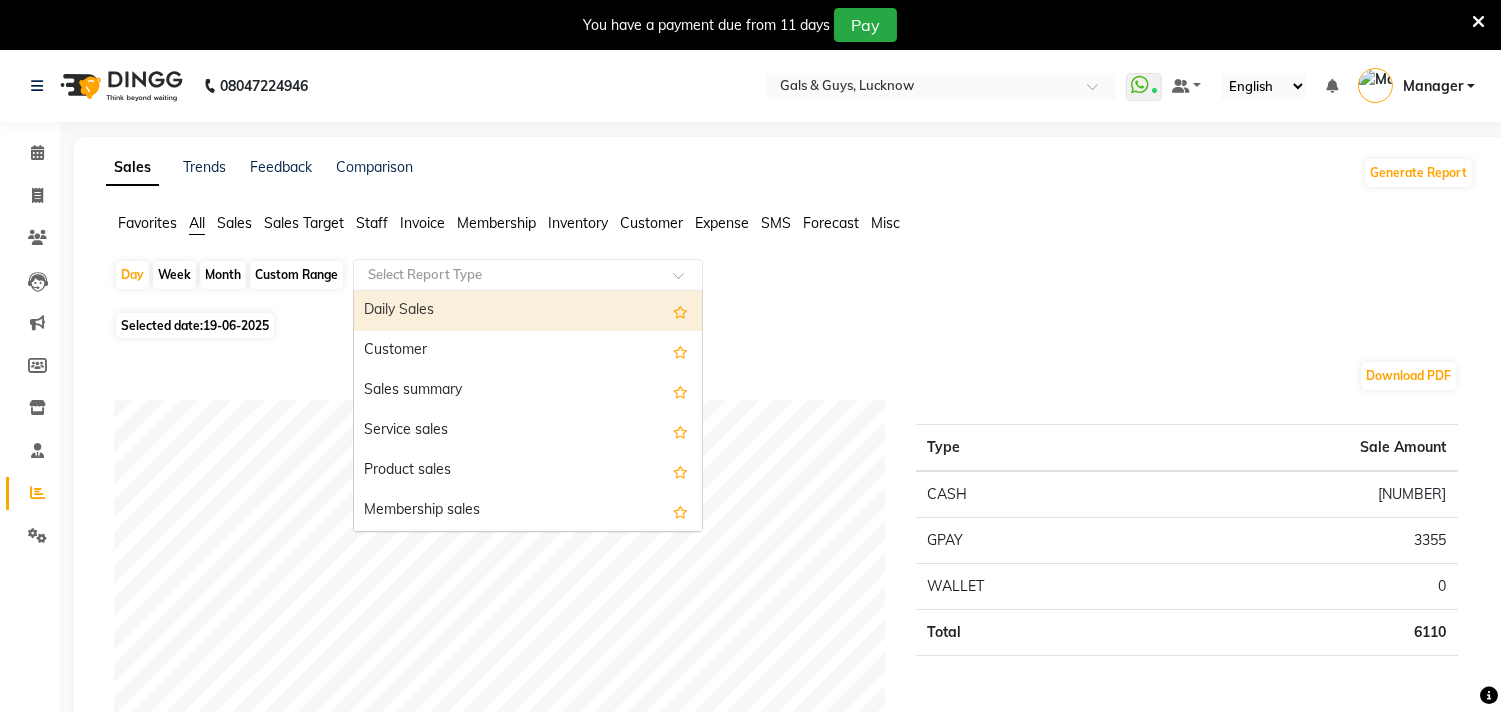 click on "Select Report Type" 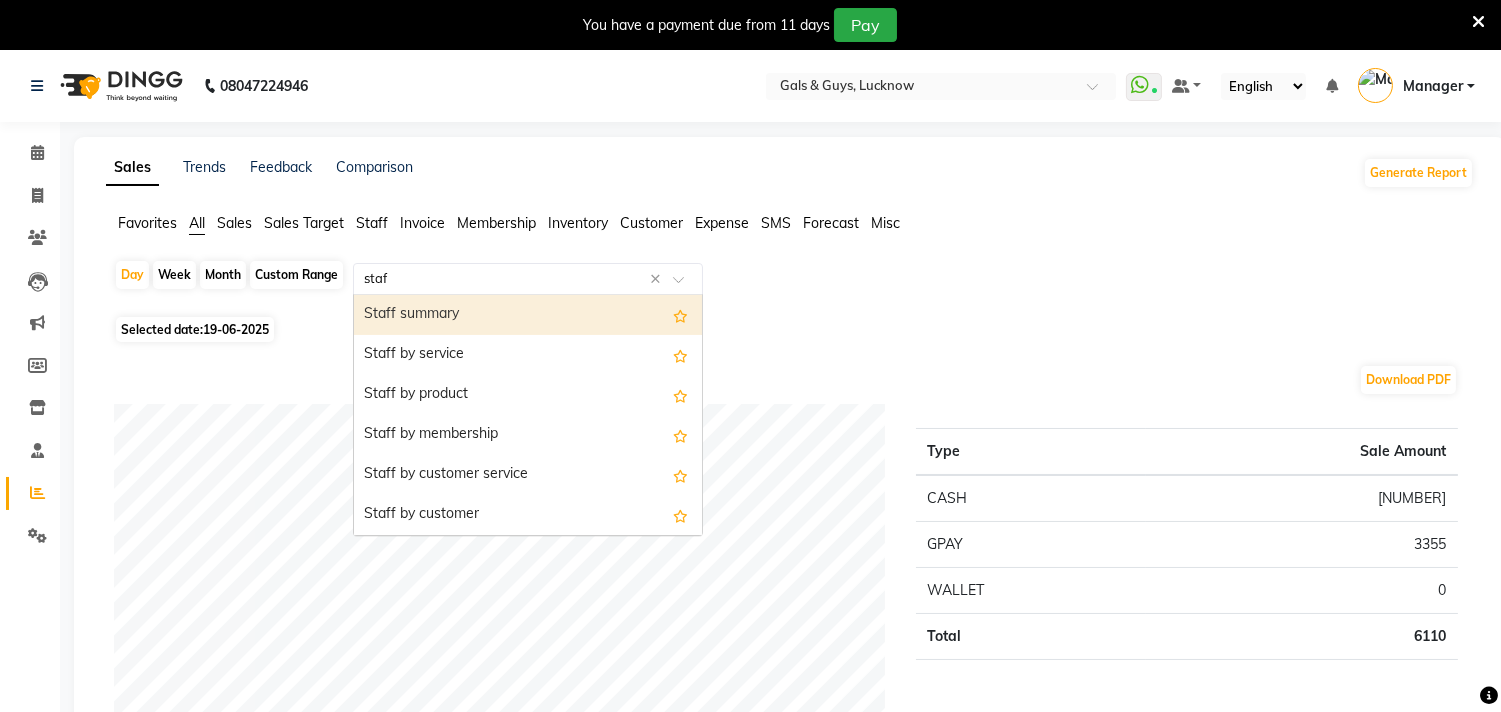 type on "staff" 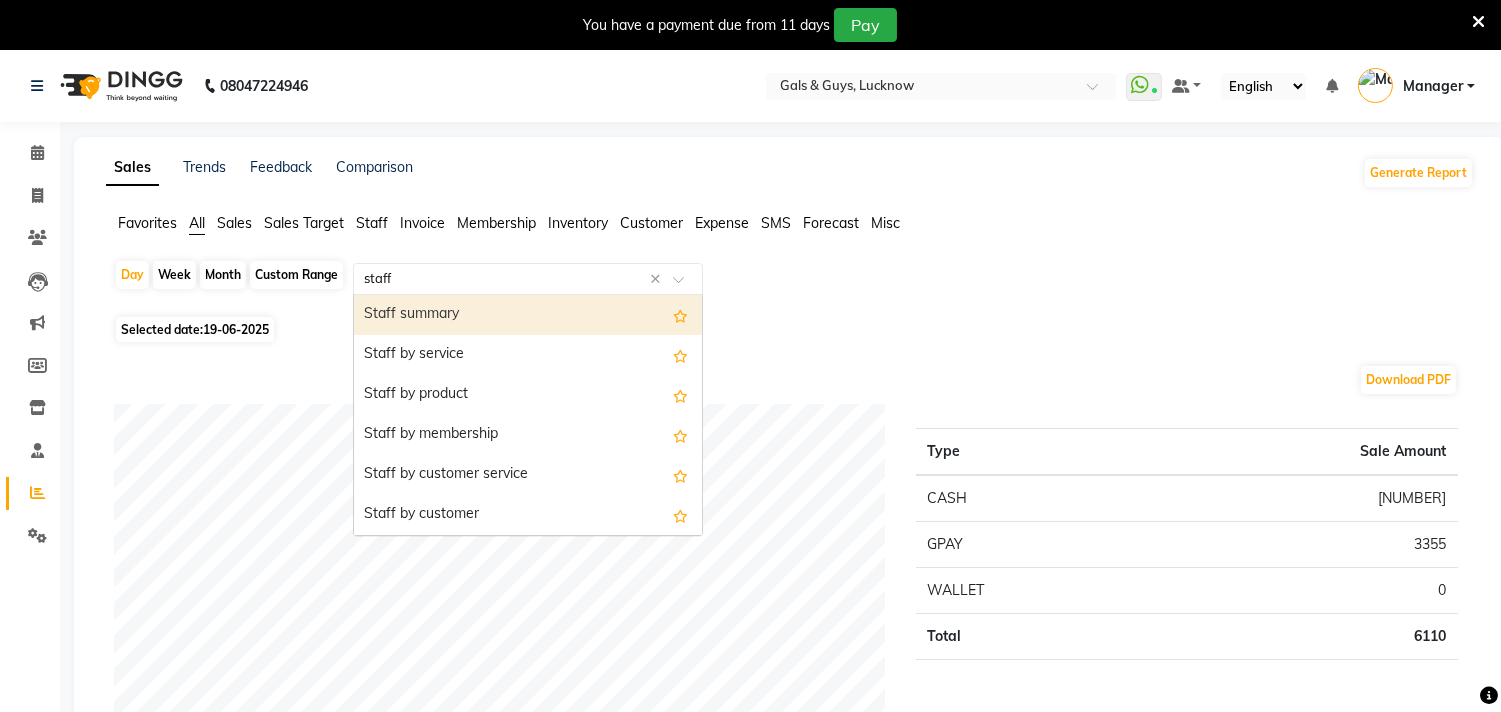 type 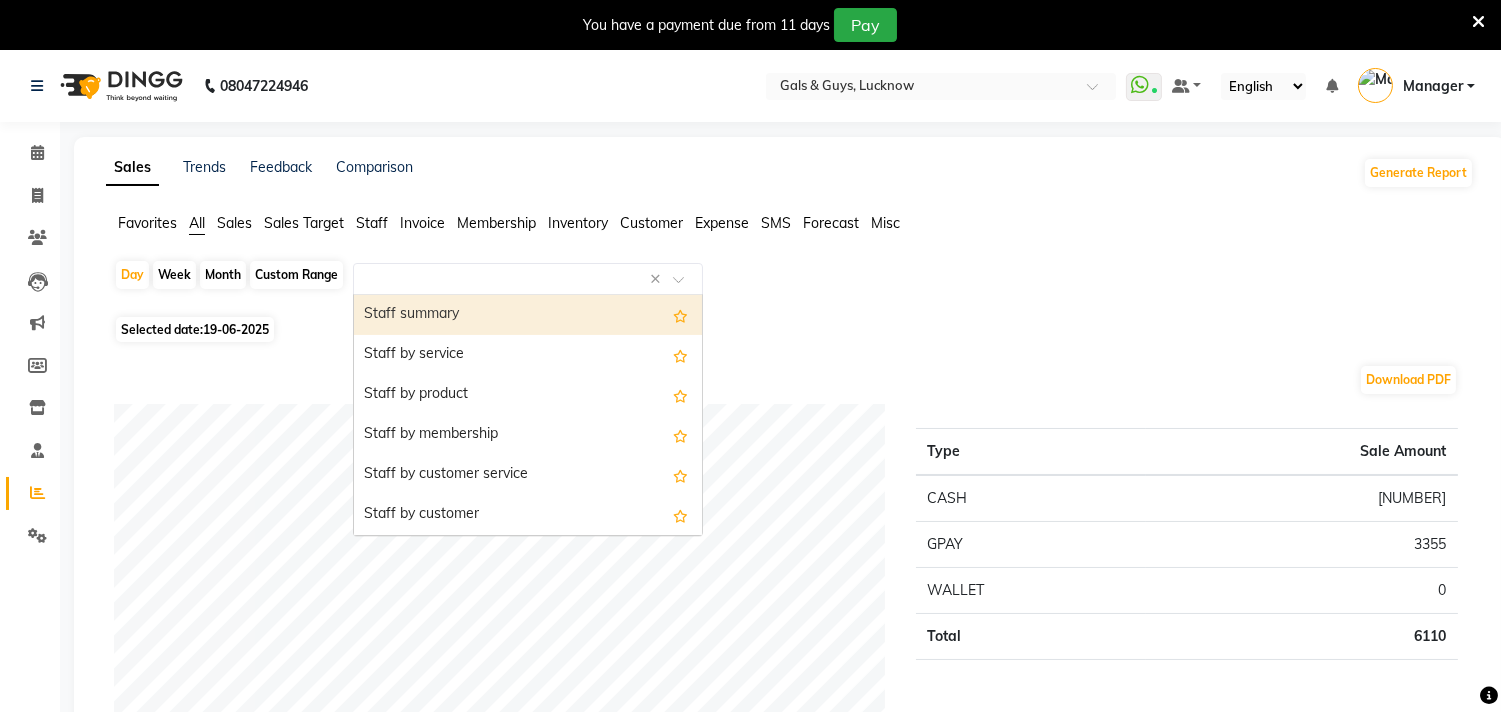 select on "filtered_report" 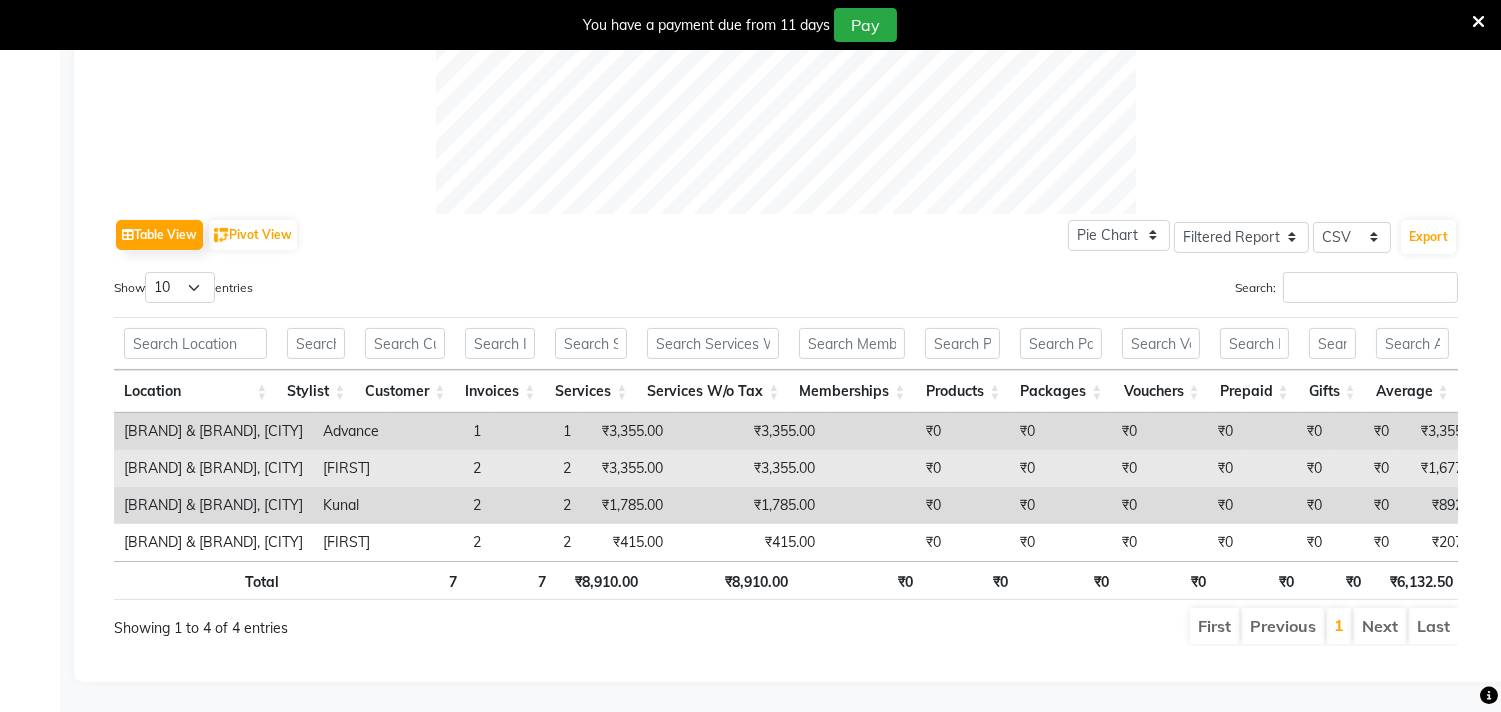 scroll, scrollTop: 904, scrollLeft: 0, axis: vertical 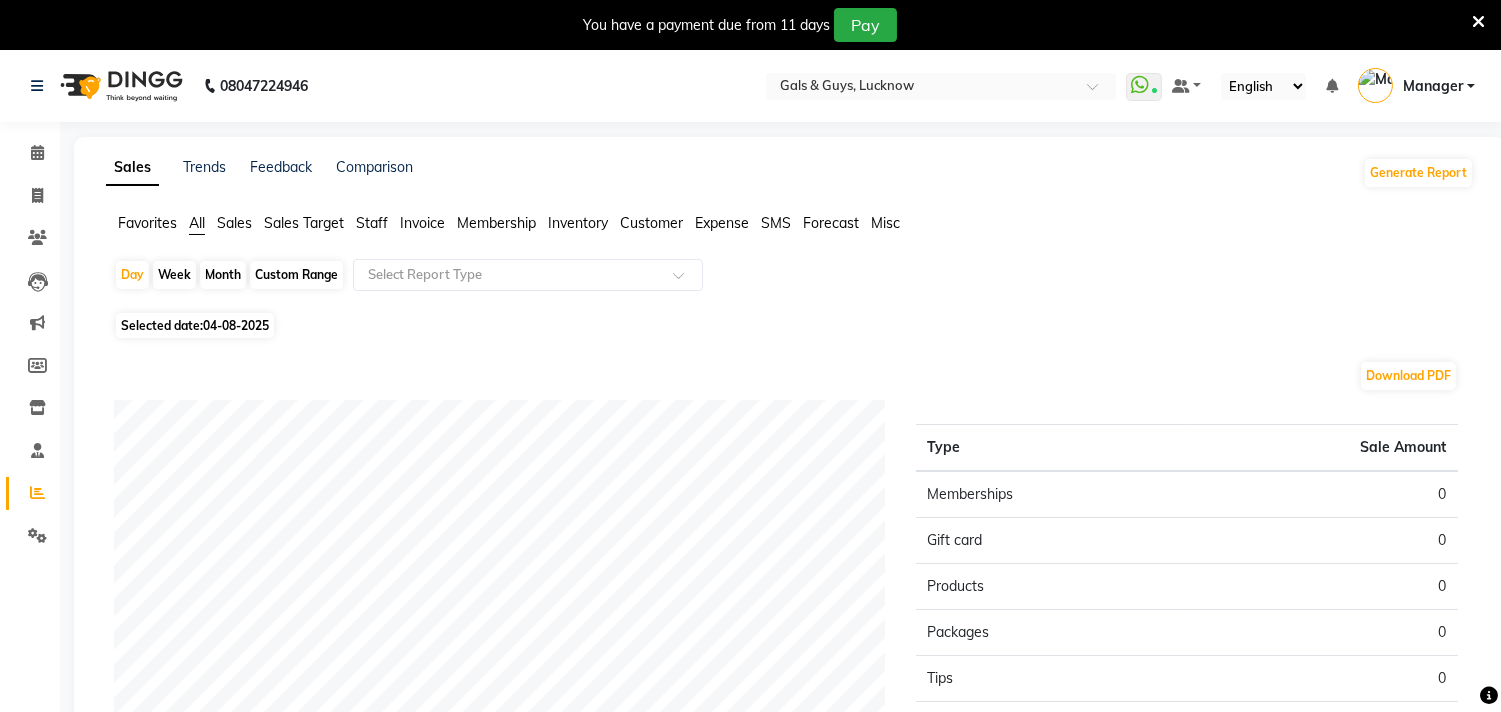 click at bounding box center [1478, 22] 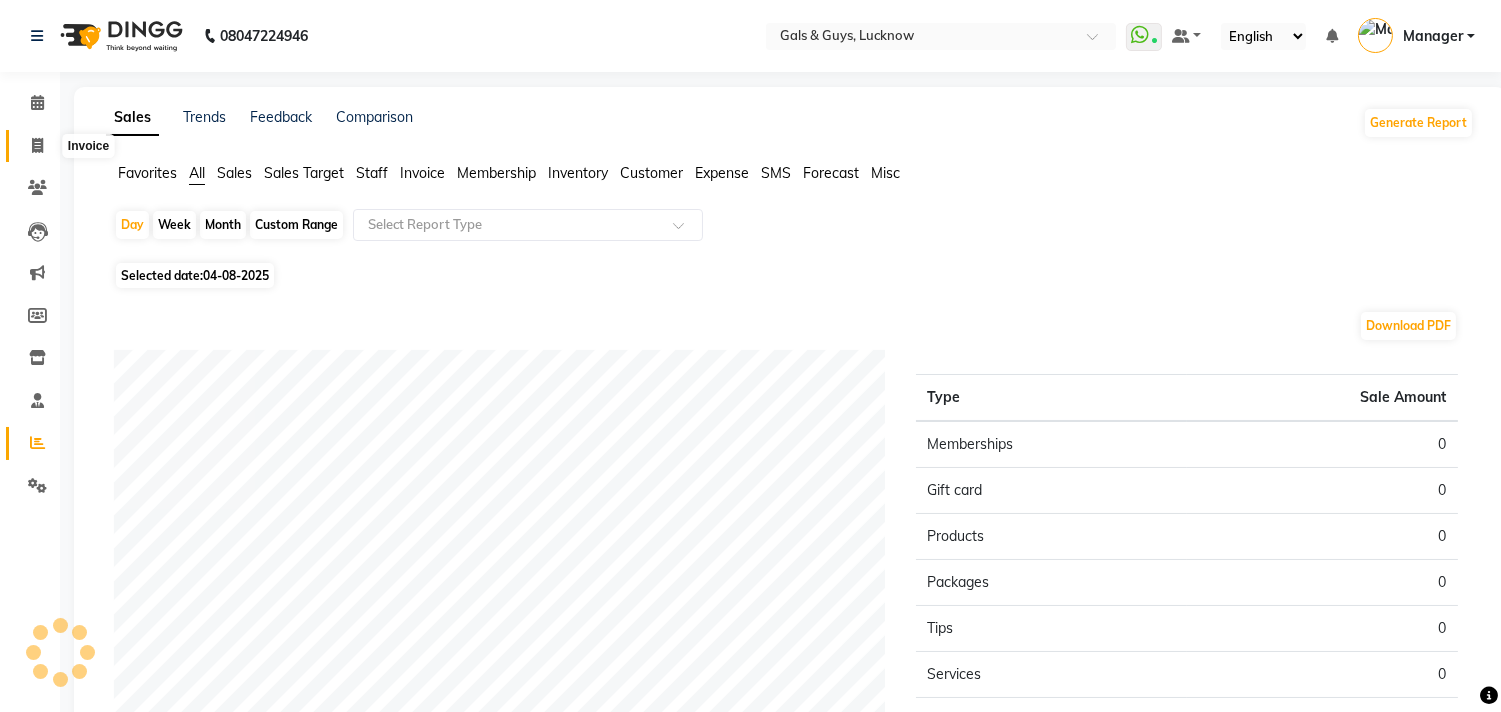 click 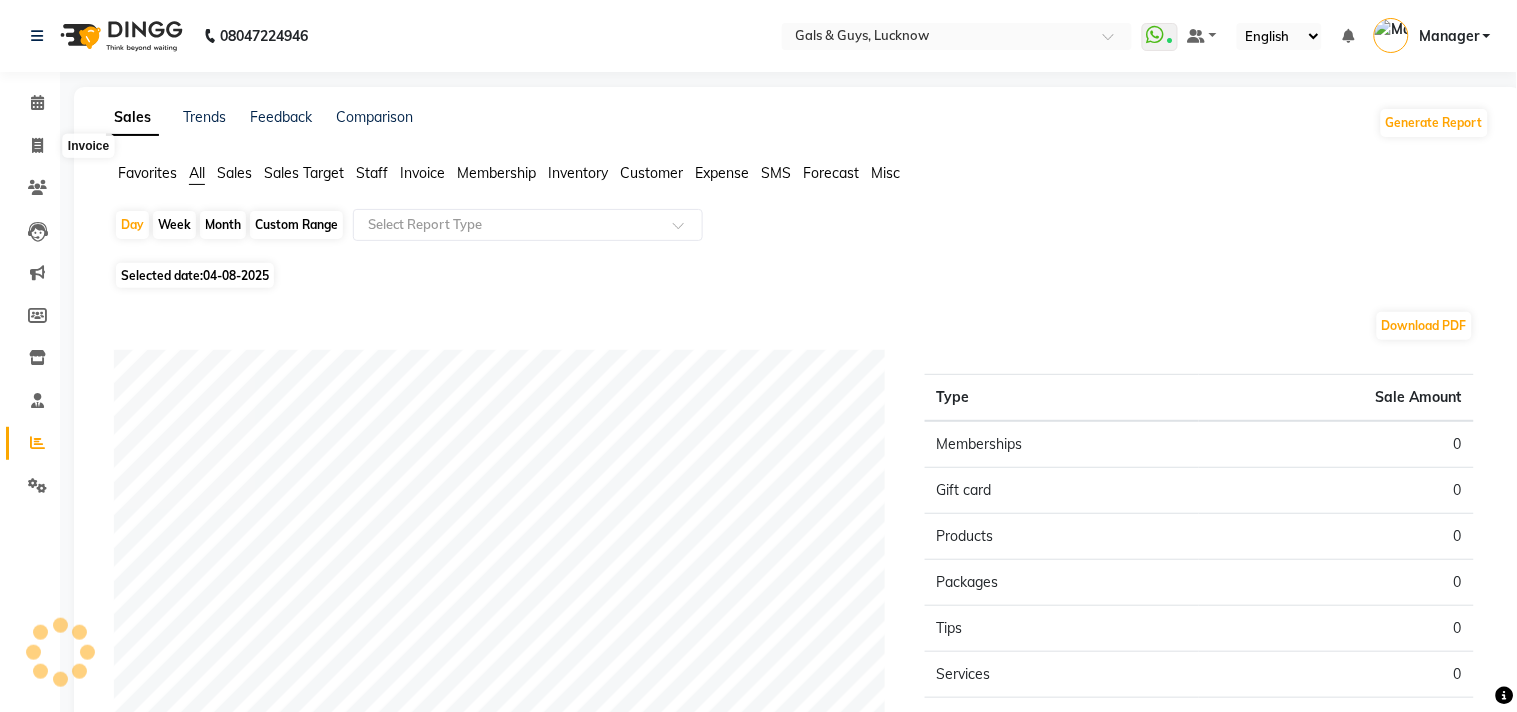 select on "service" 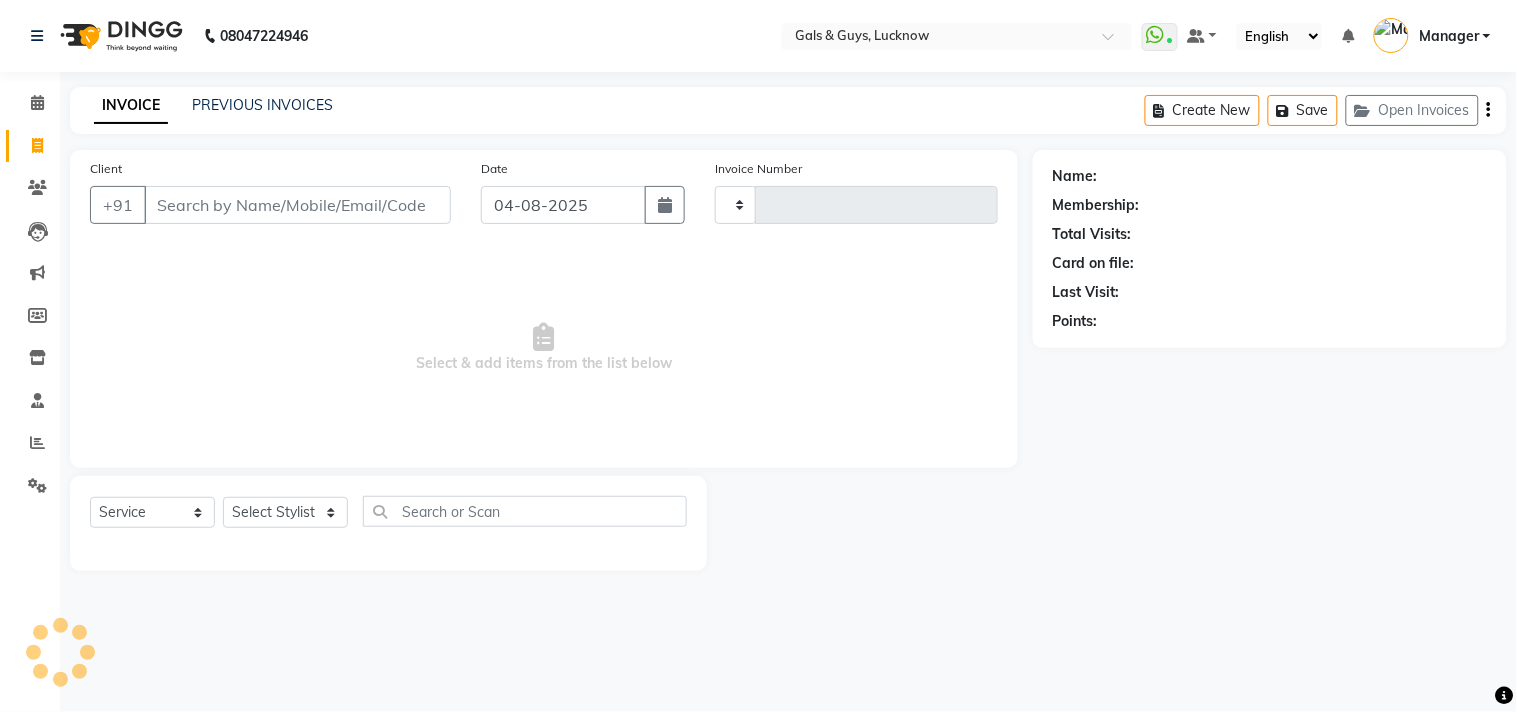type on "0557" 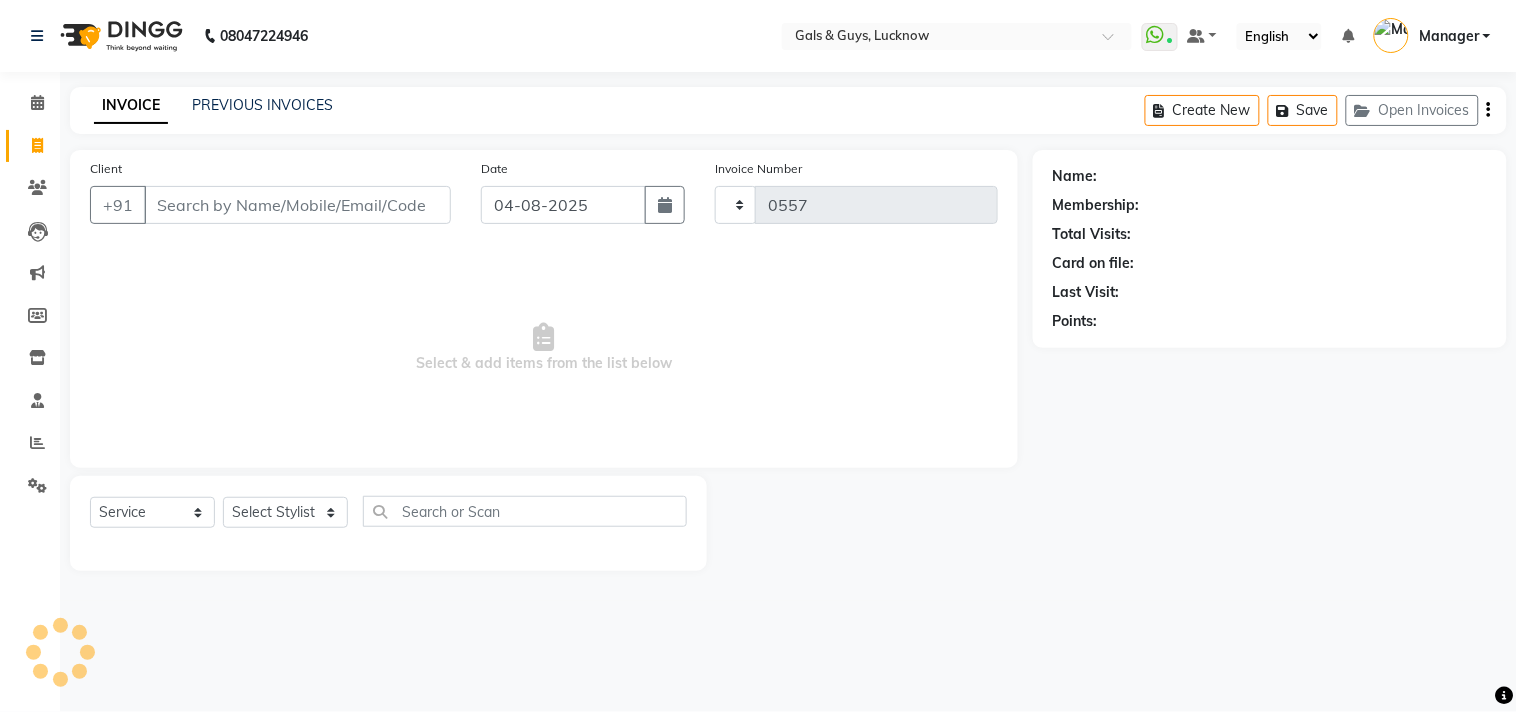 select on "7505" 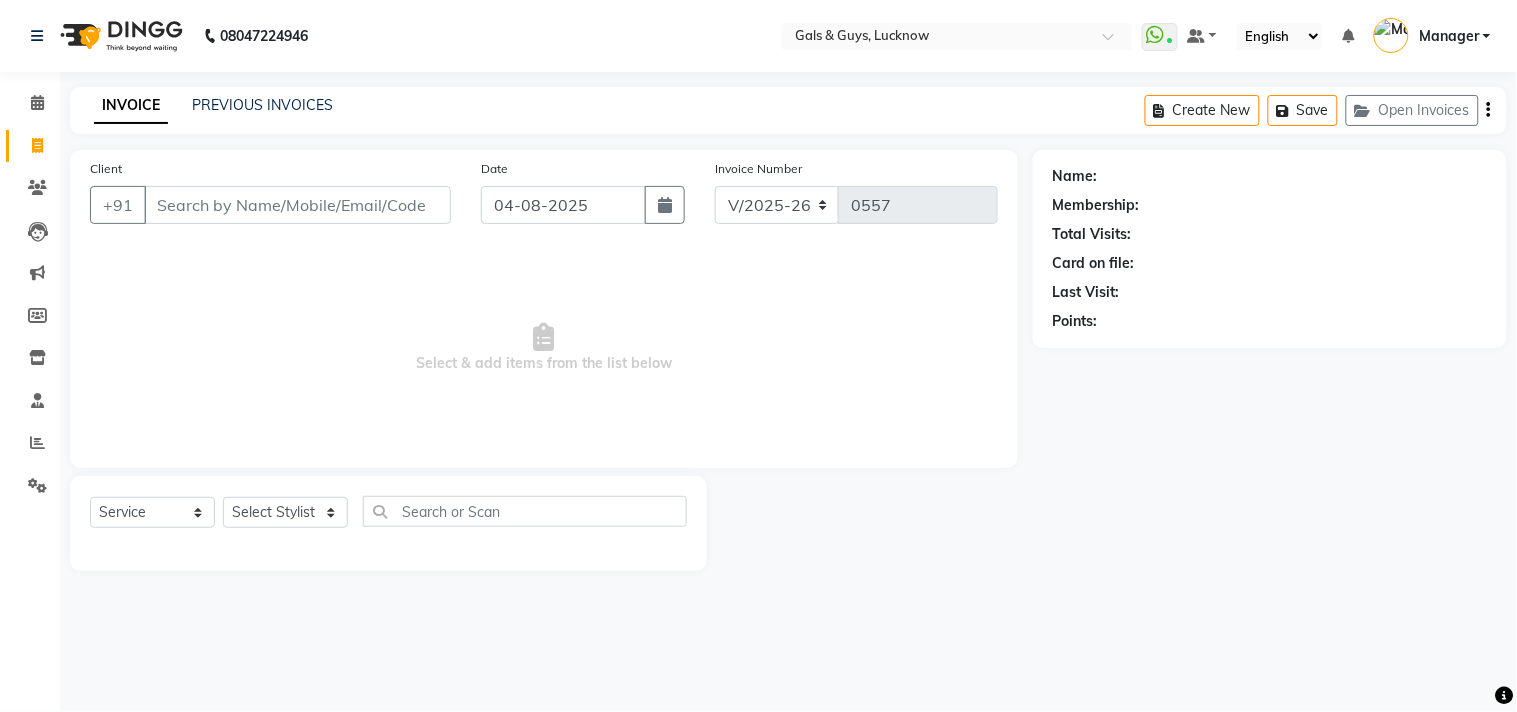 drag, startPoint x: 244, startPoint y: 93, endPoint x: 251, endPoint y: 111, distance: 19.313208 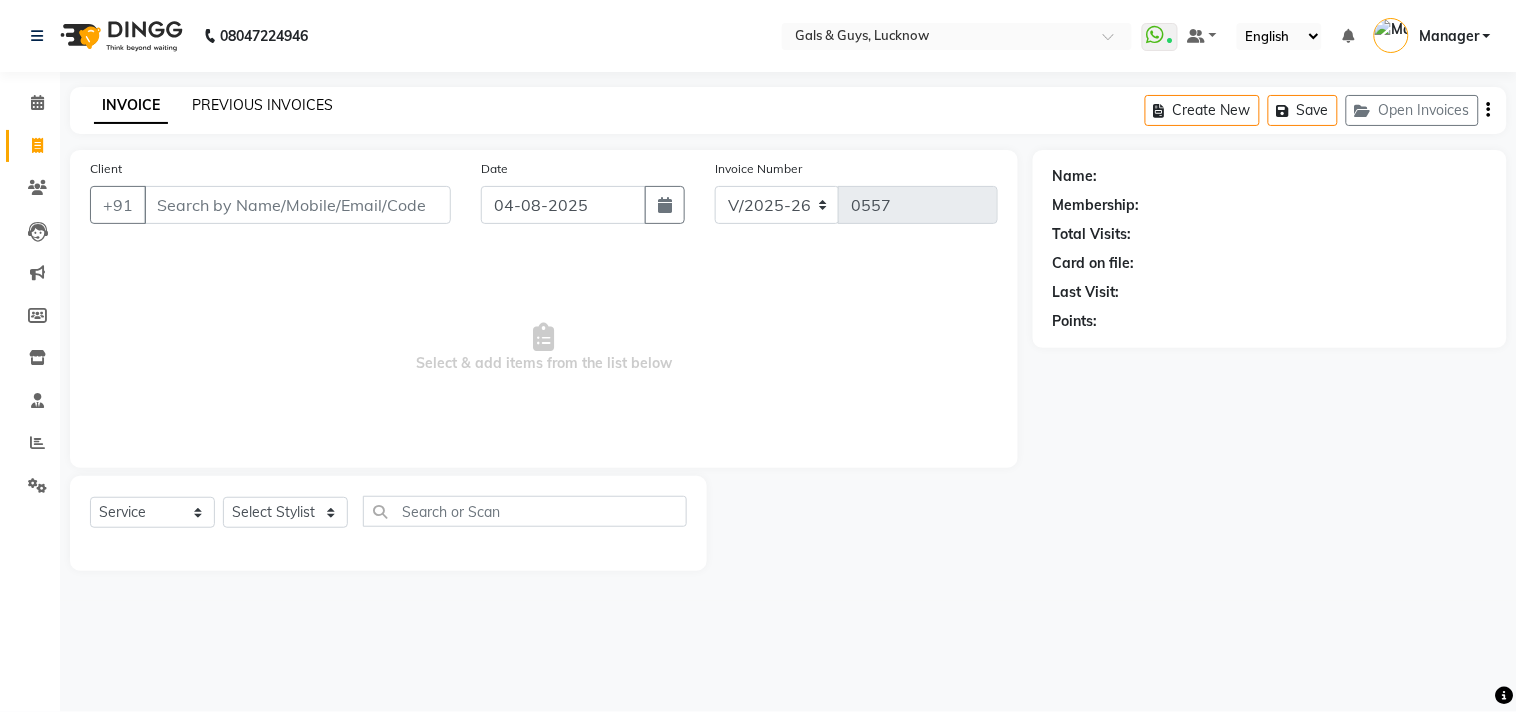 click on "INVOICE PREVIOUS INVOICES Create New   Save   Open Invoices" 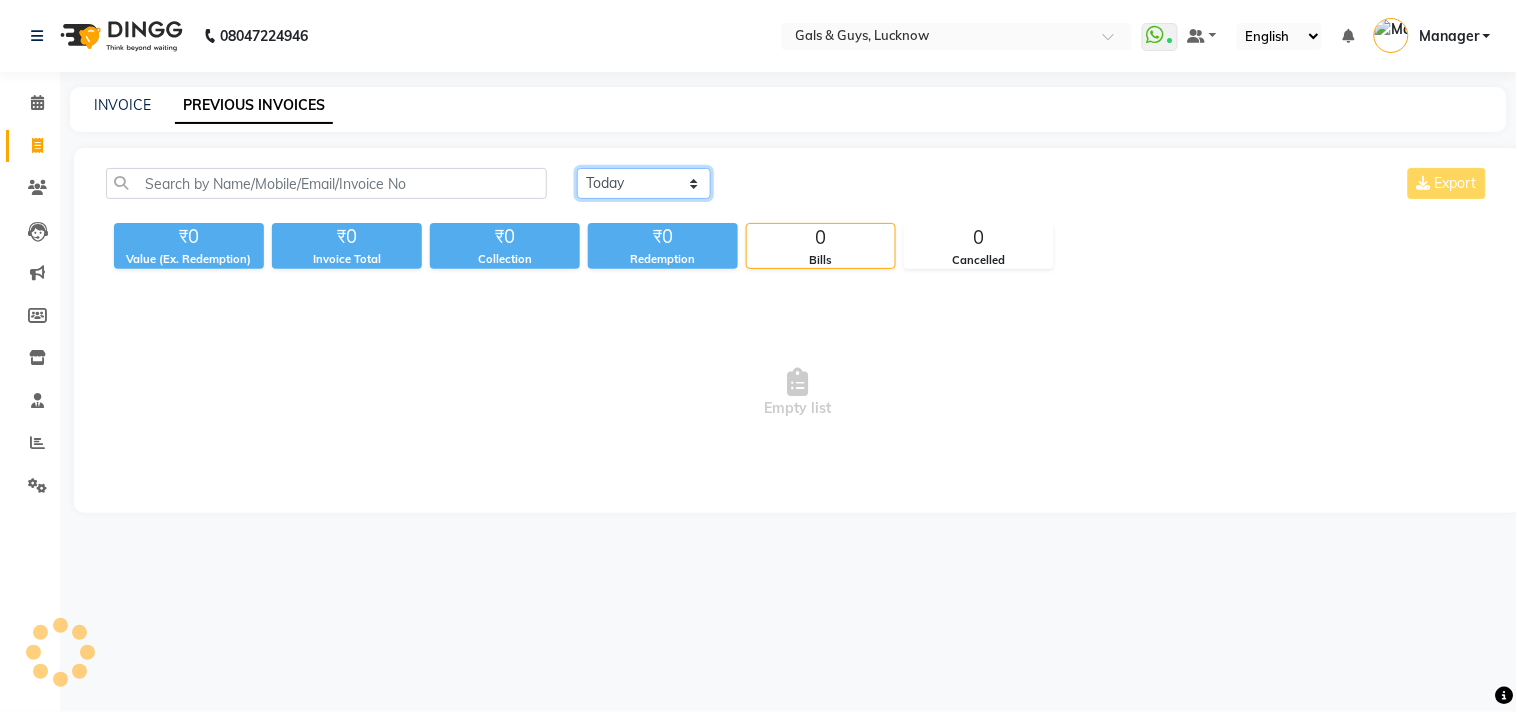 drag, startPoint x: 614, startPoint y: 185, endPoint x: 617, endPoint y: 195, distance: 10.440307 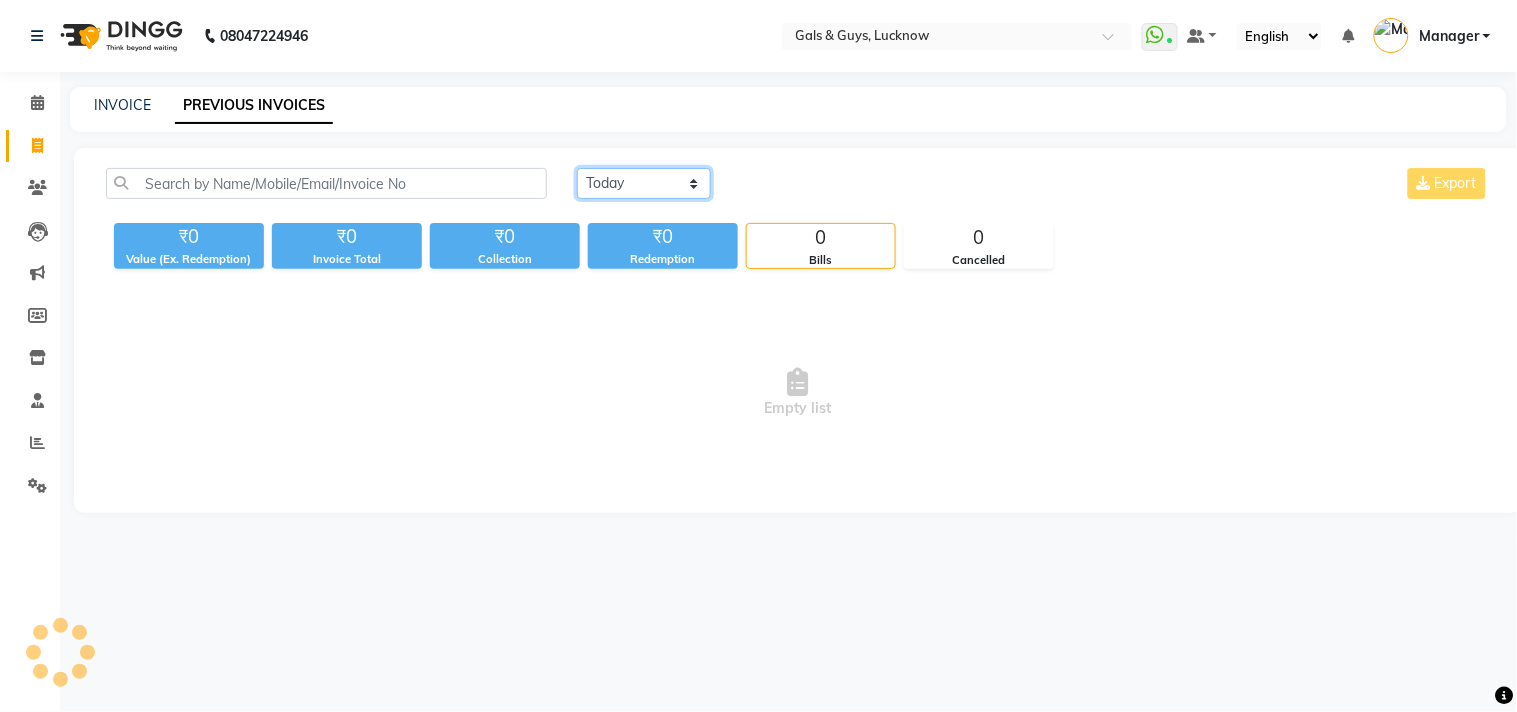 click on "Today Yesterday Custom Range" 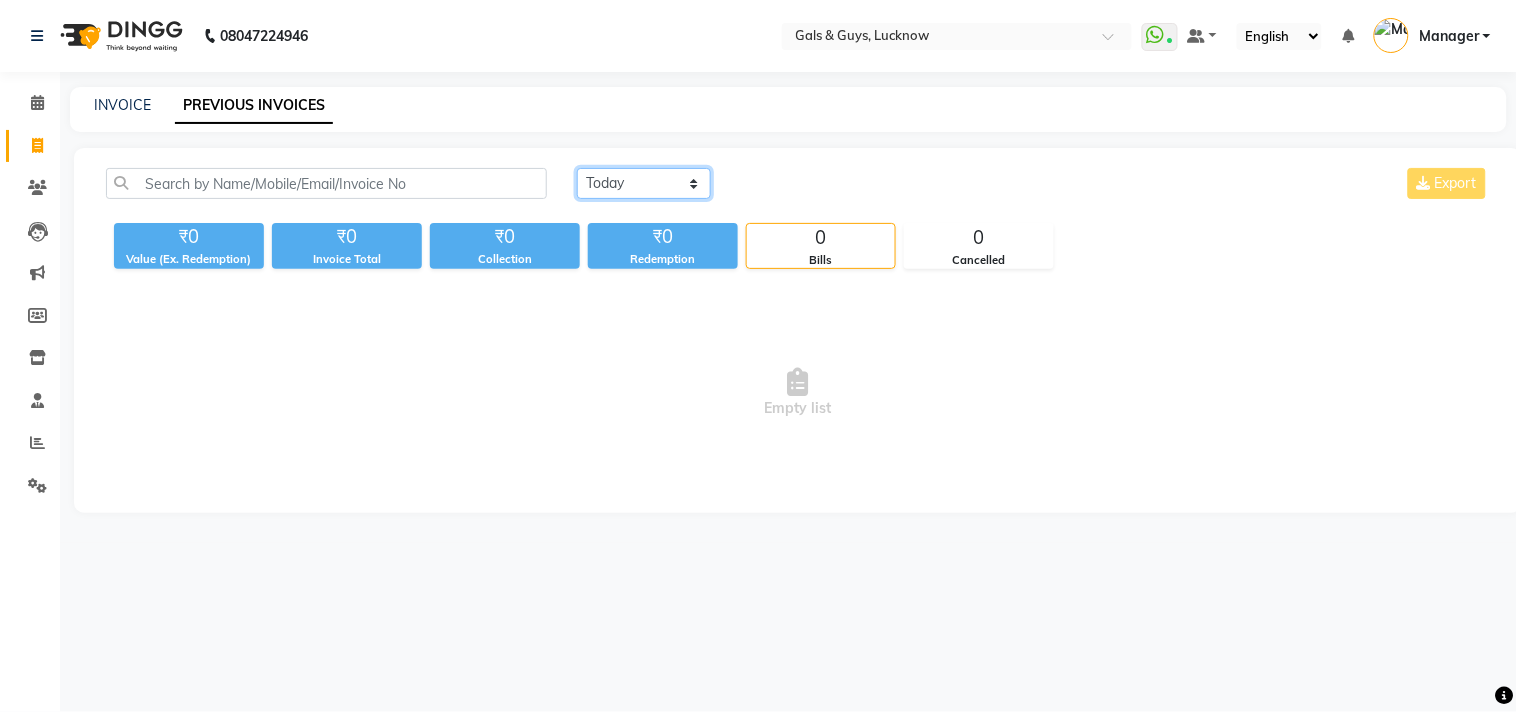 select on "yesterday" 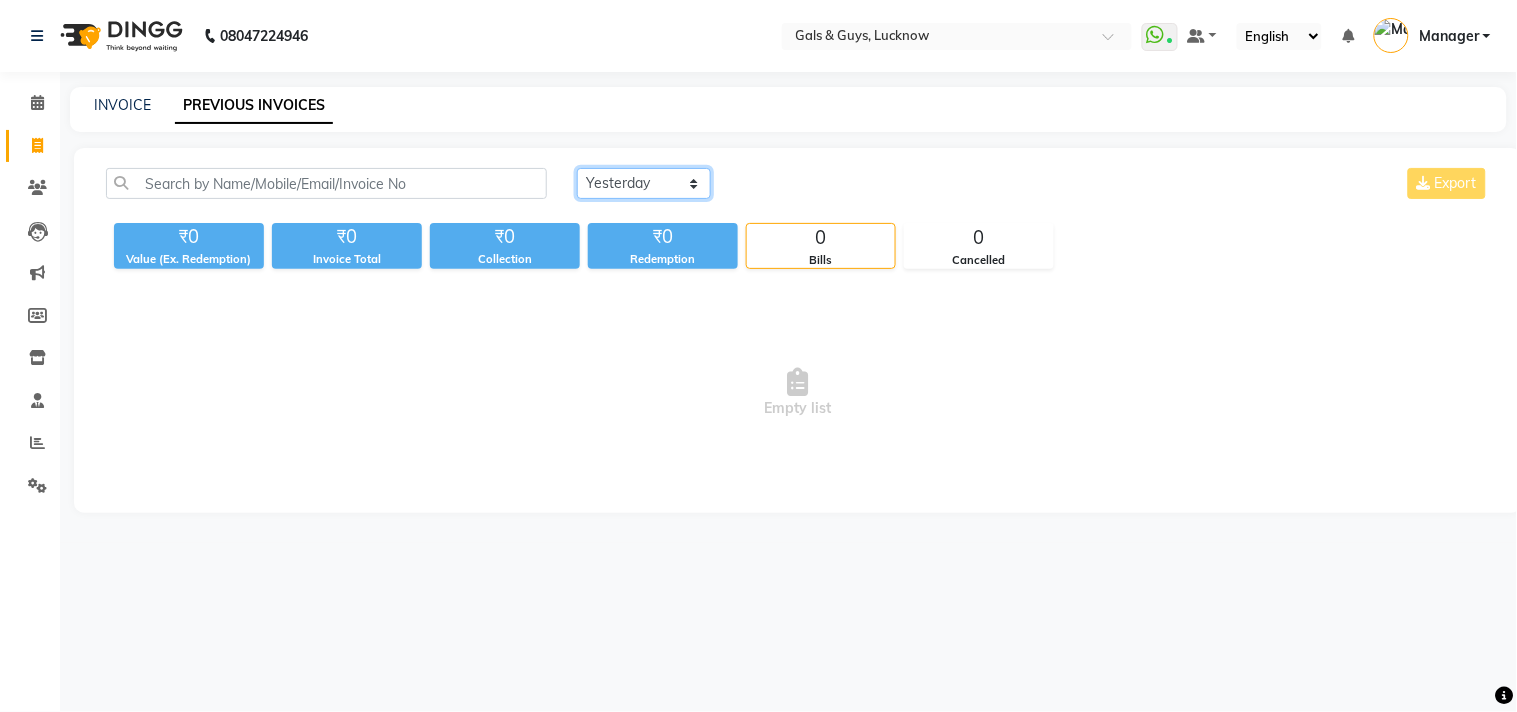 click on "Today Yesterday Custom Range" 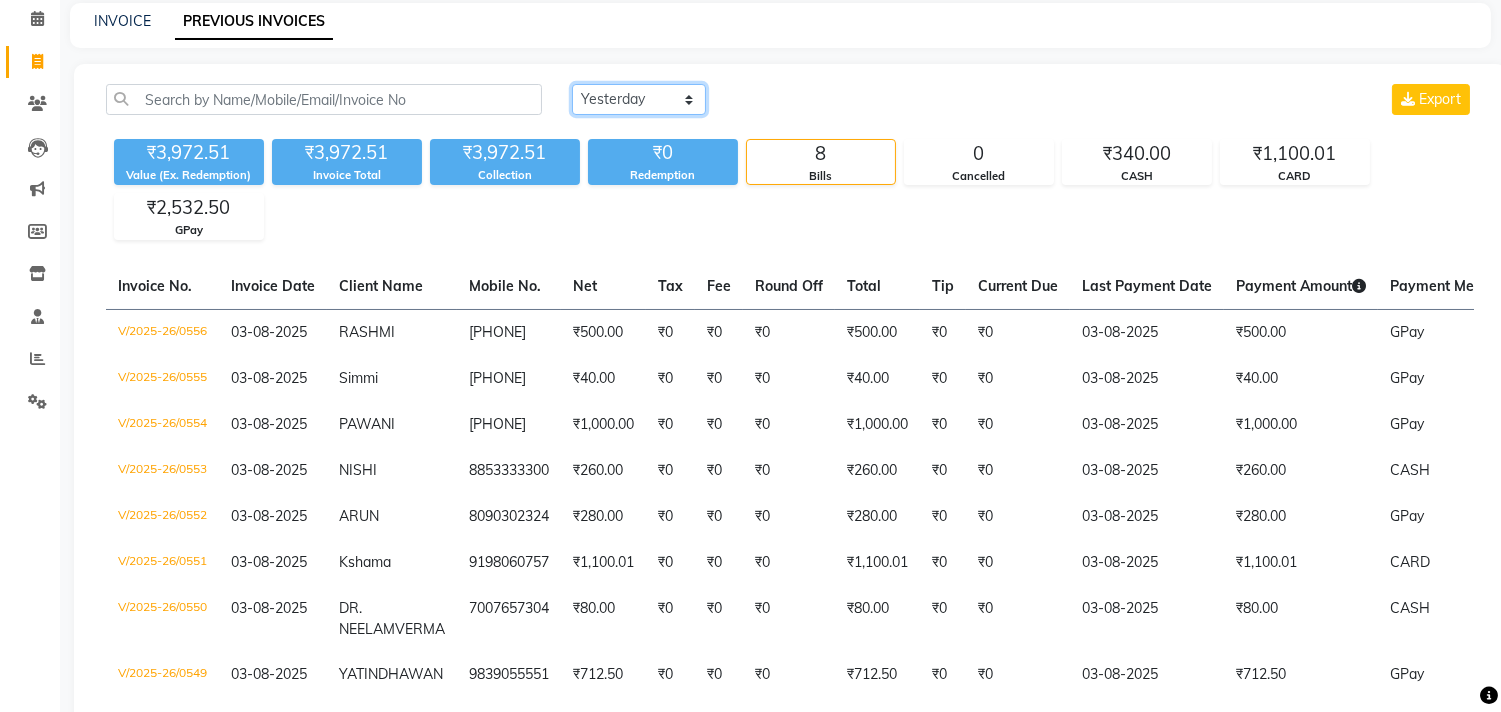 scroll, scrollTop: 123, scrollLeft: 0, axis: vertical 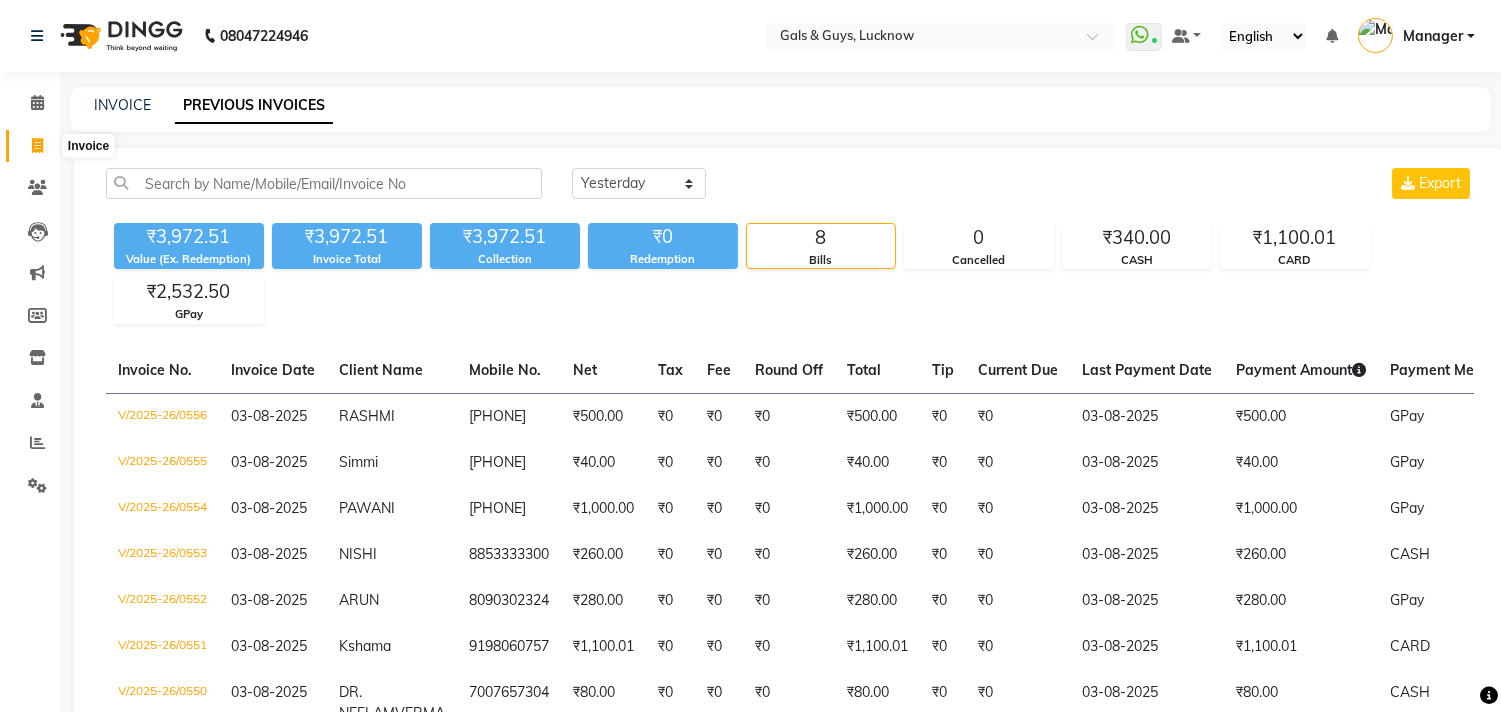 click 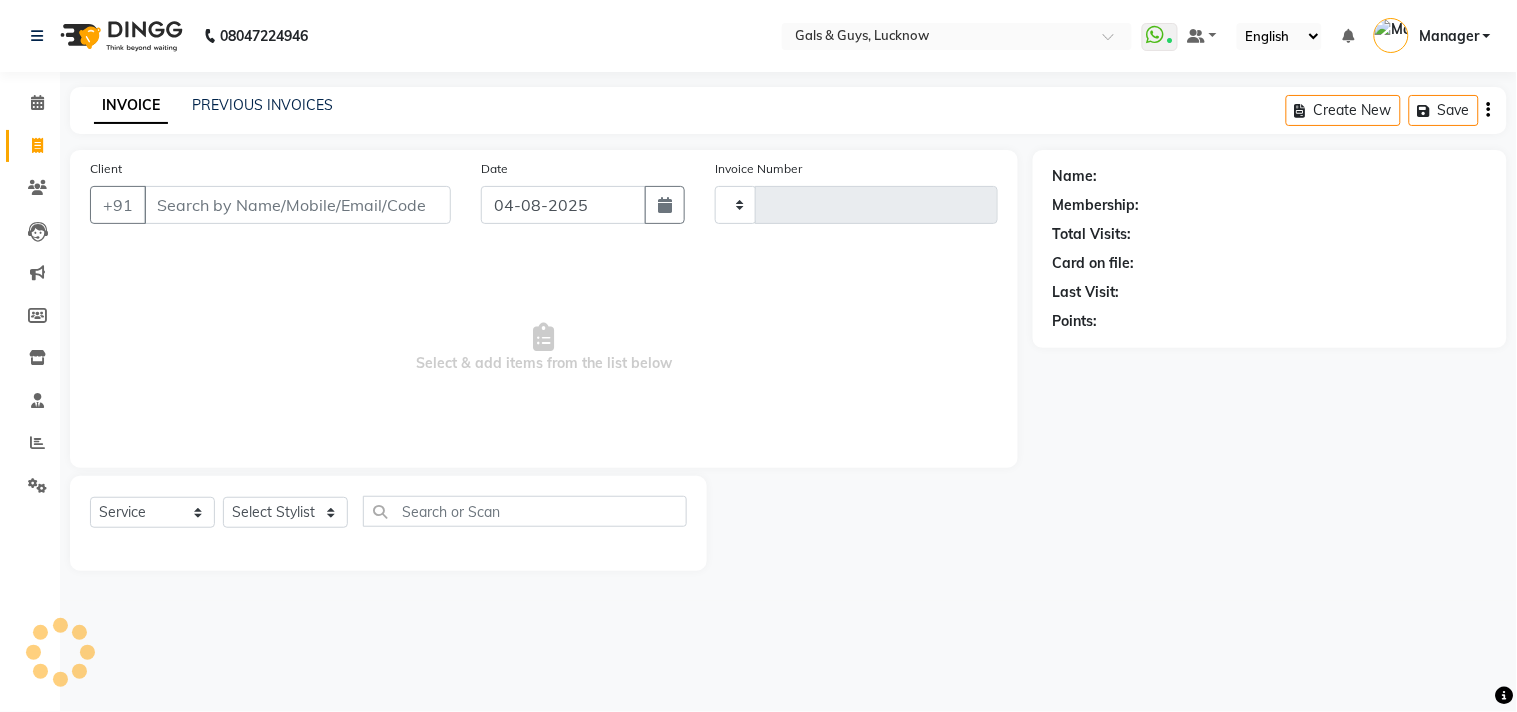 type on "0557" 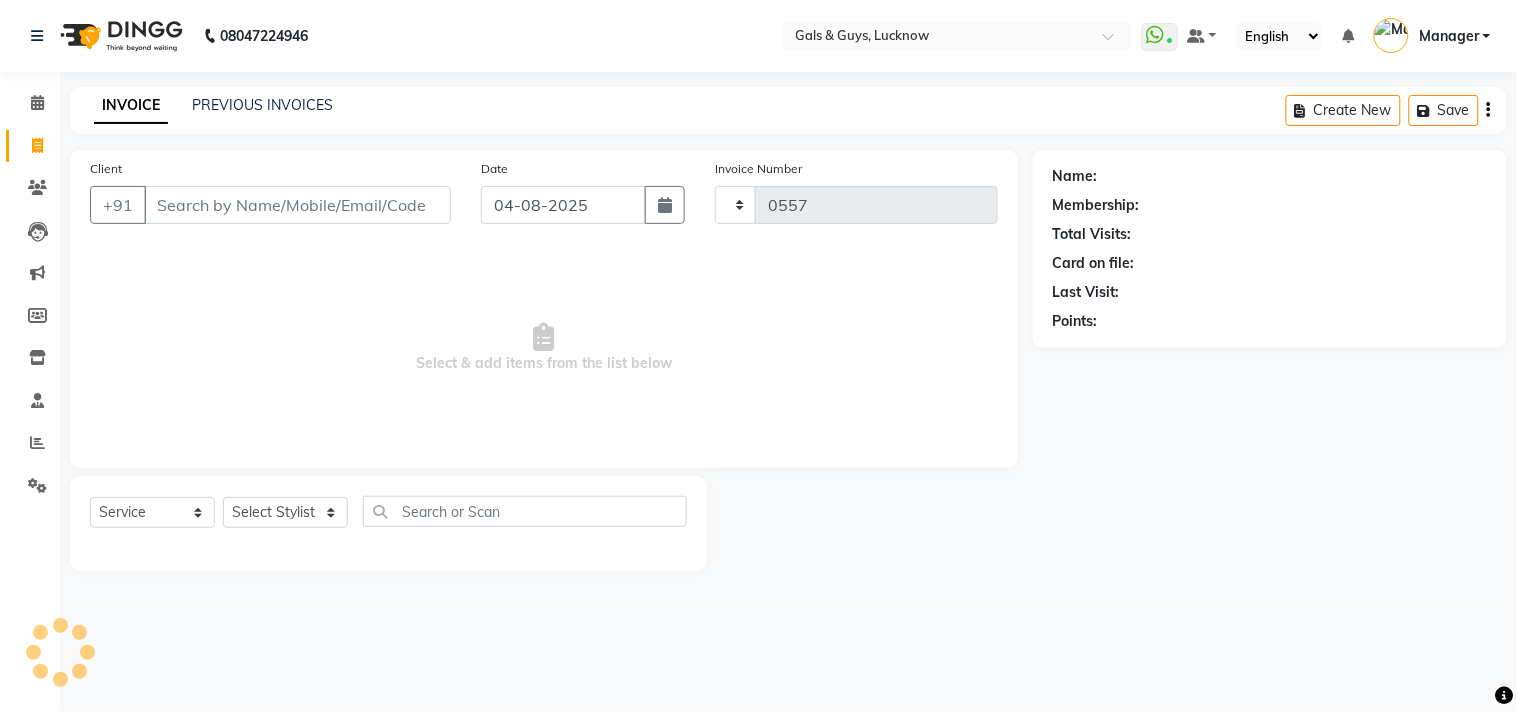 select on "7505" 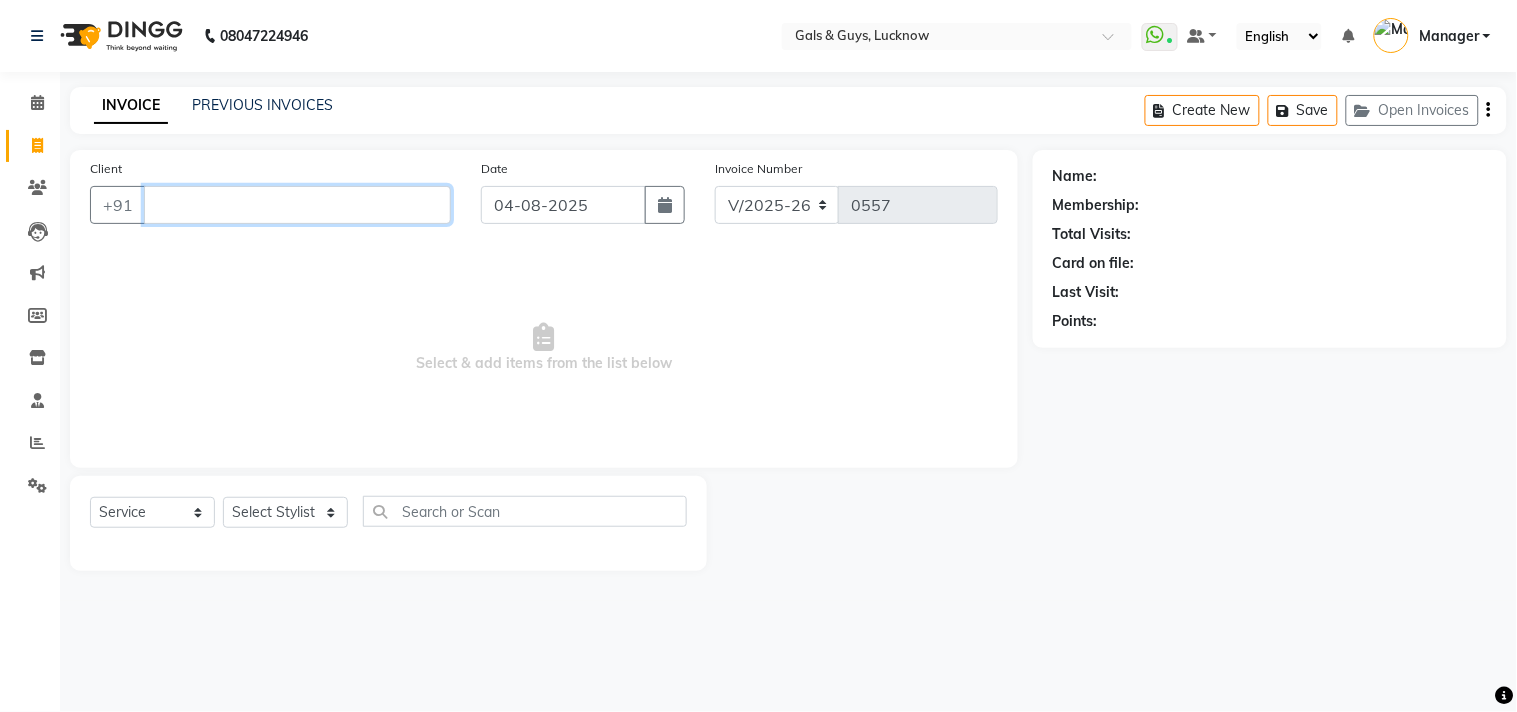 type 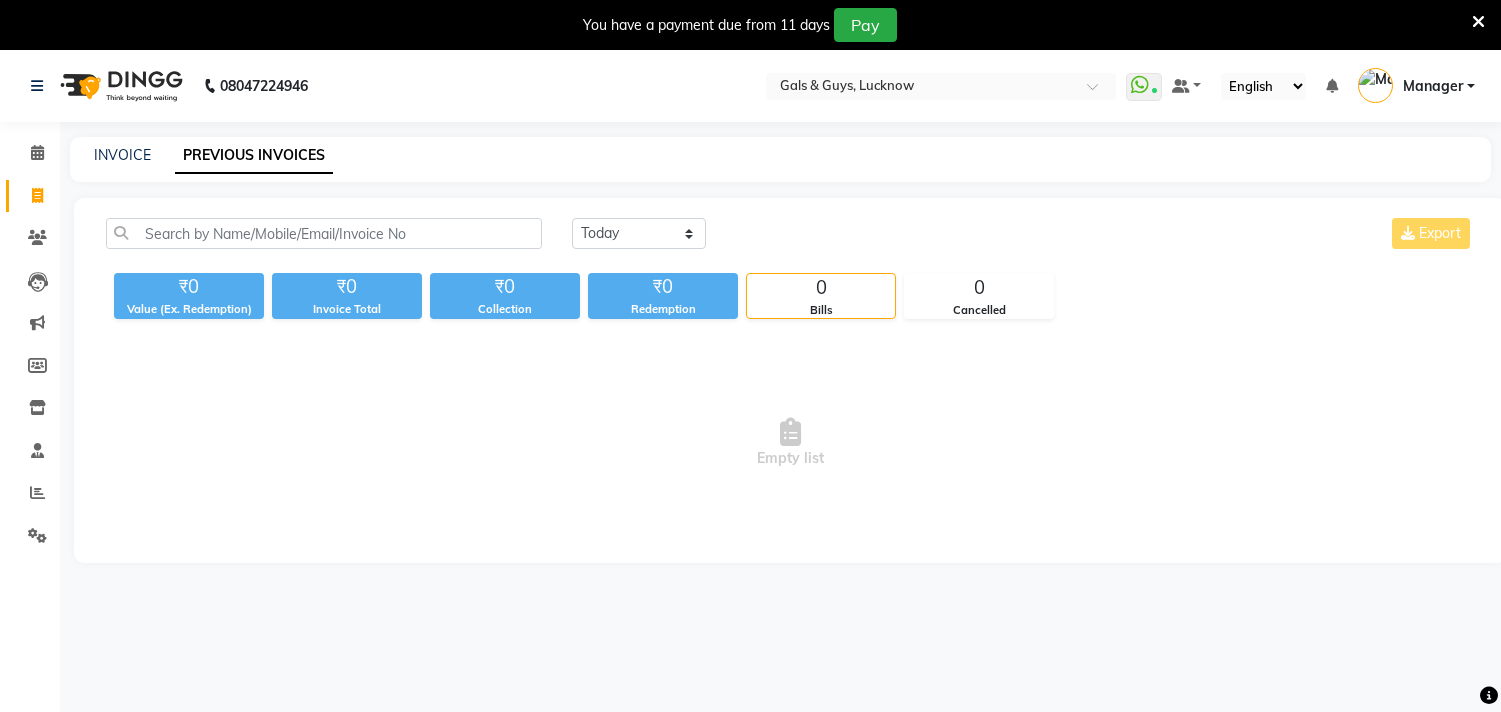 scroll, scrollTop: 0, scrollLeft: 0, axis: both 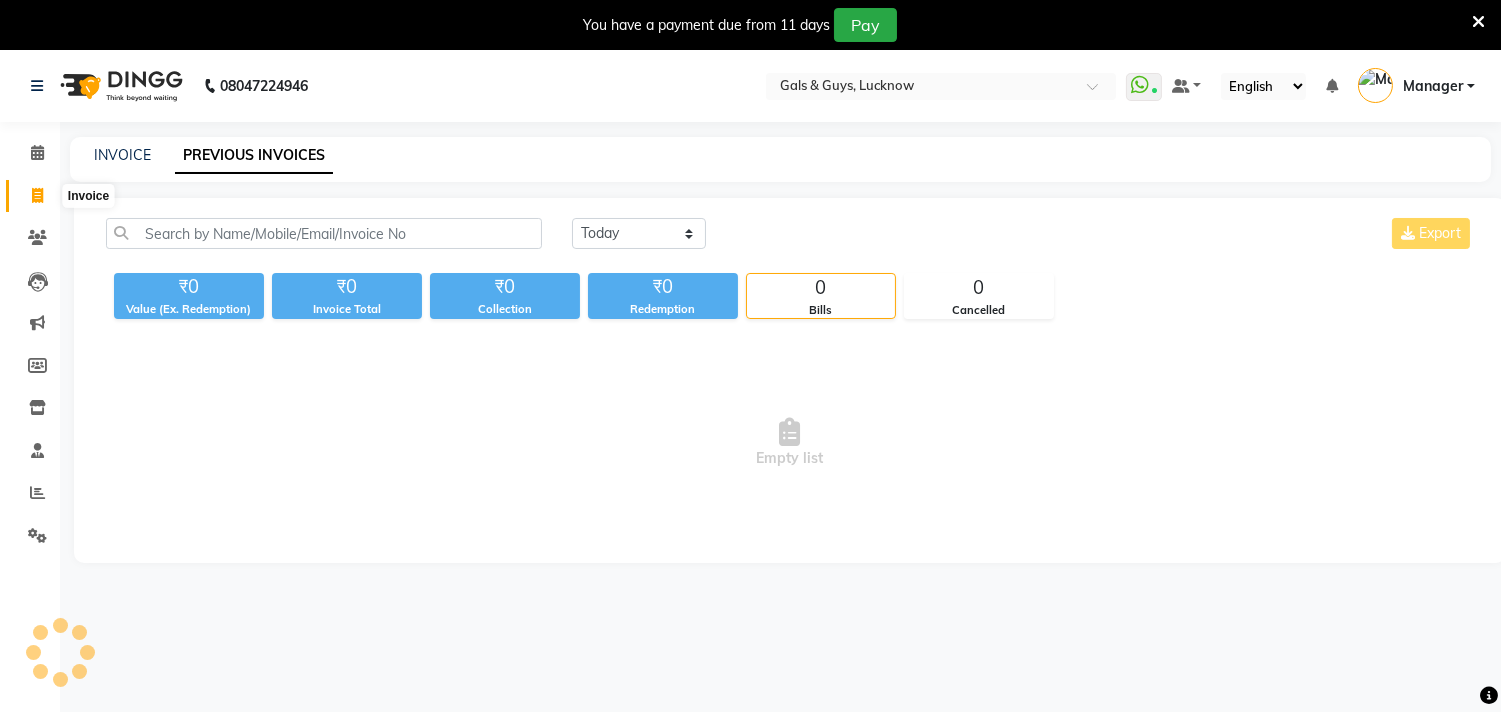 click 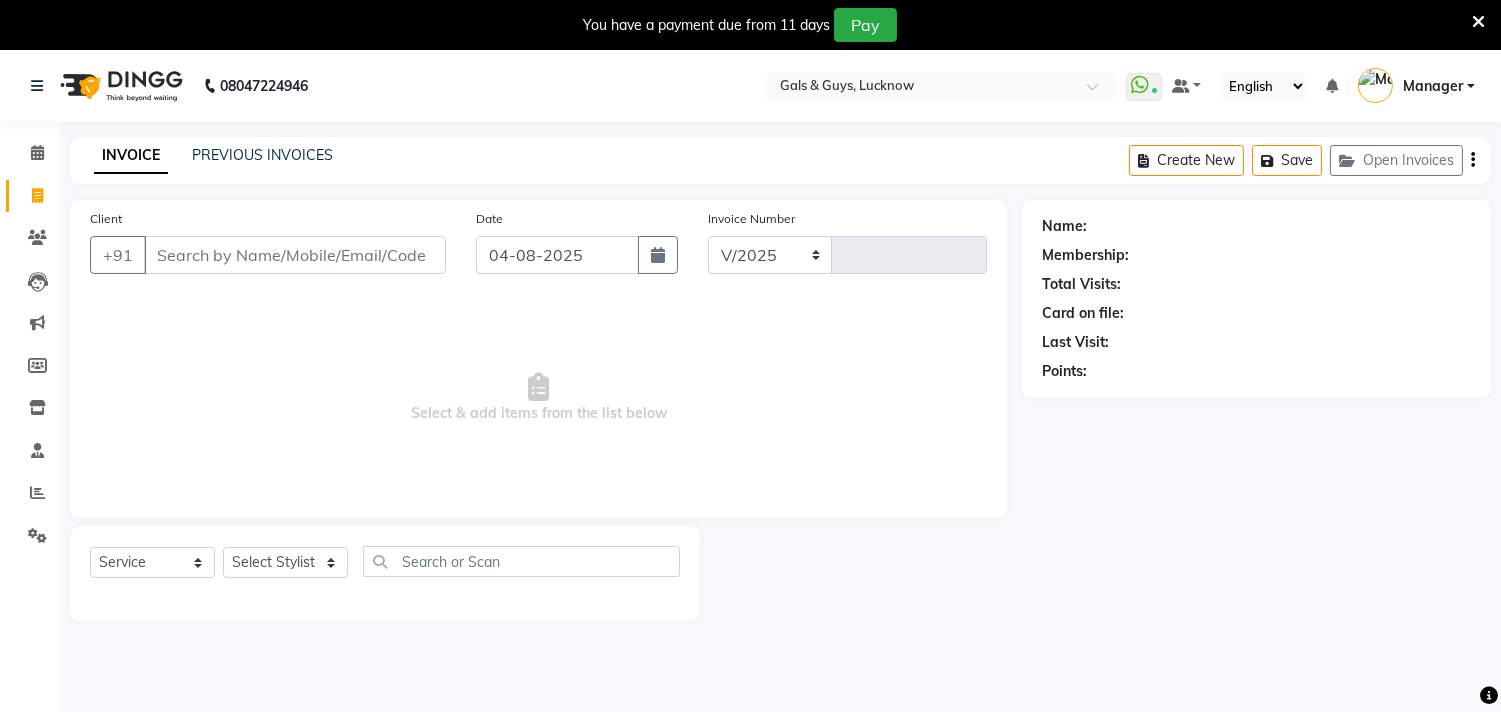 scroll, scrollTop: 50, scrollLeft: 0, axis: vertical 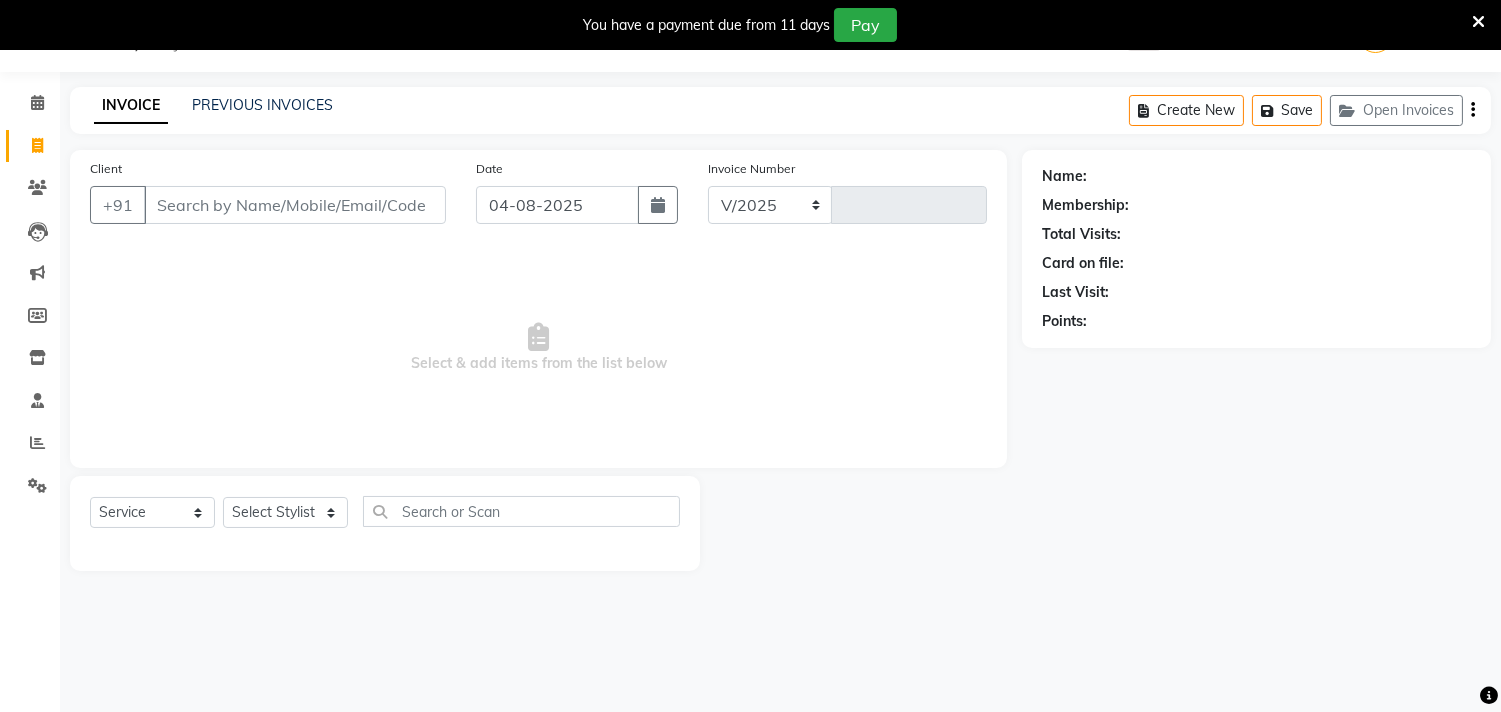 select on "7505" 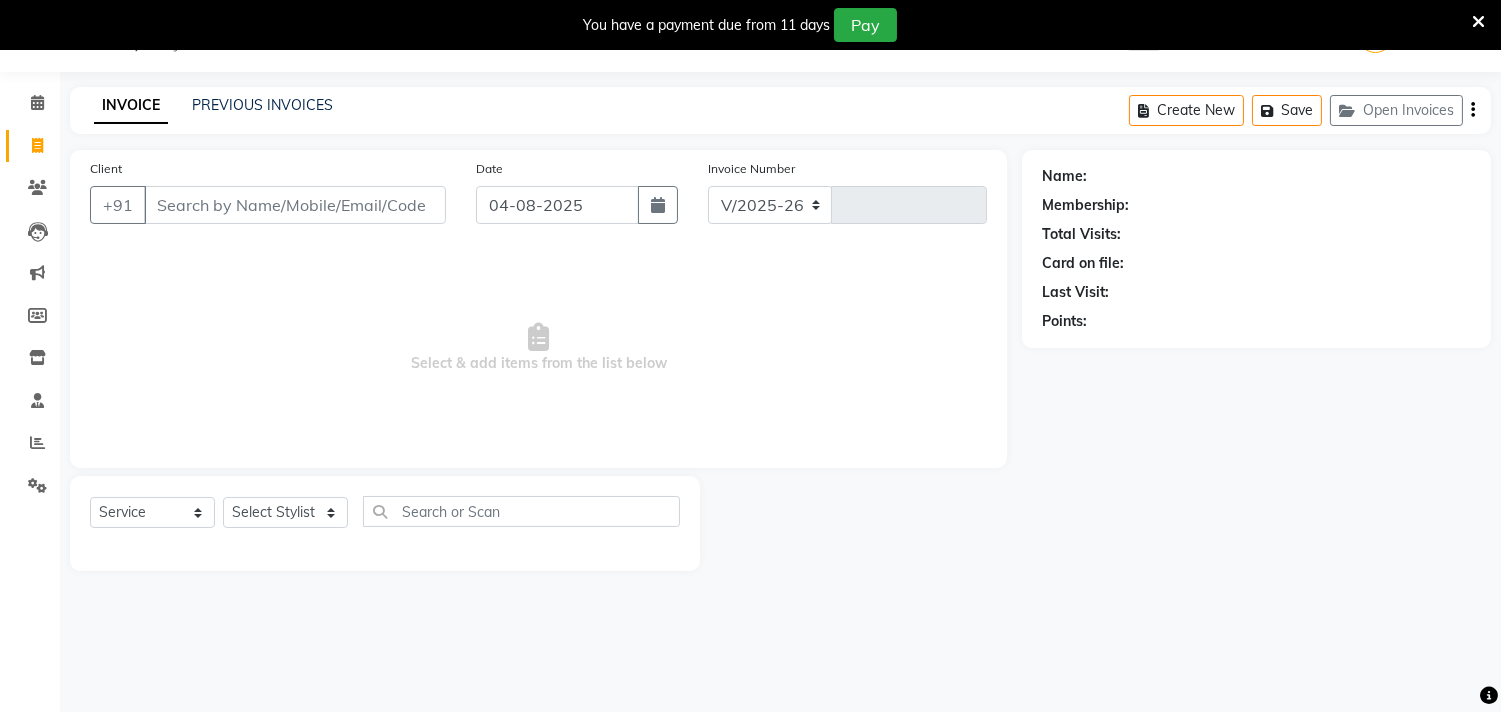 type on "0557" 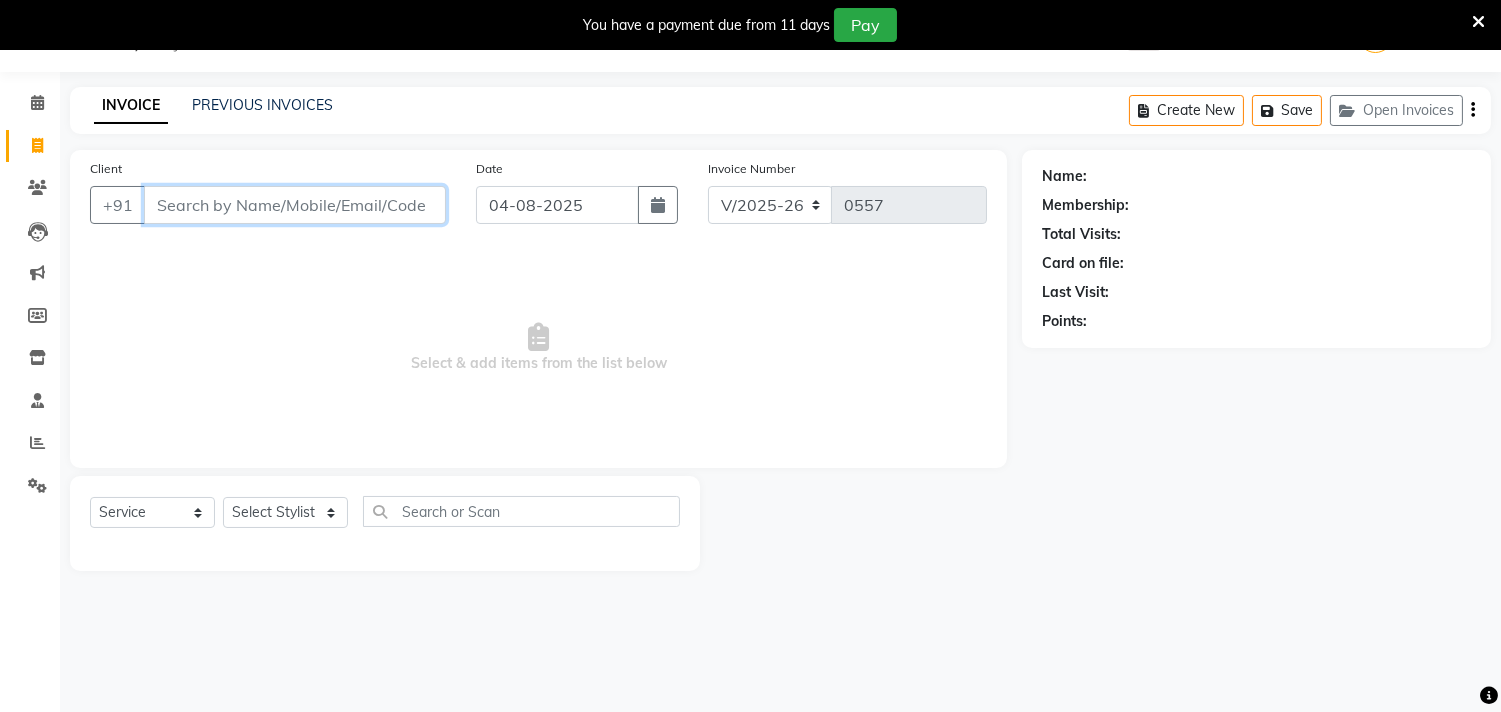 drag, startPoint x: 242, startPoint y: 198, endPoint x: 1516, endPoint y: 398, distance: 1289.603 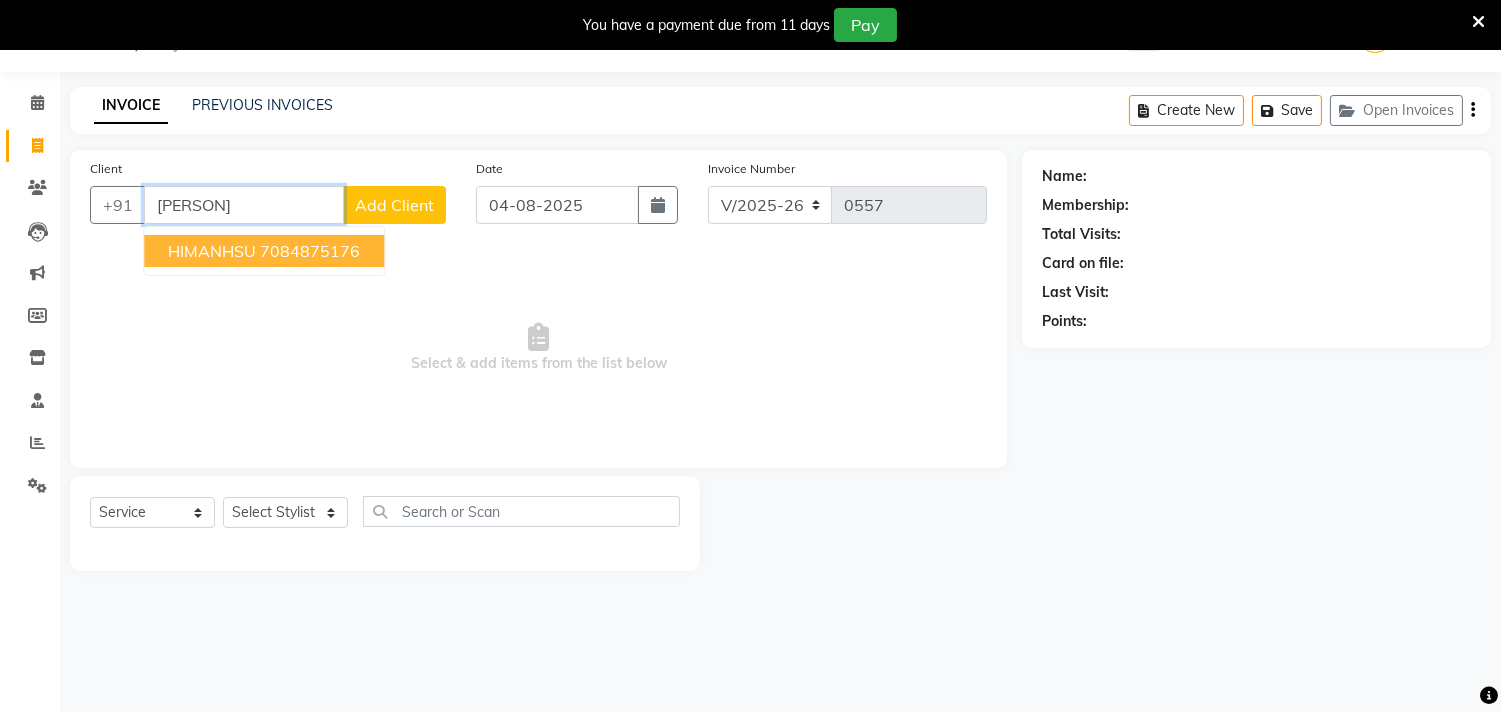 click on "7084875176" at bounding box center [310, 251] 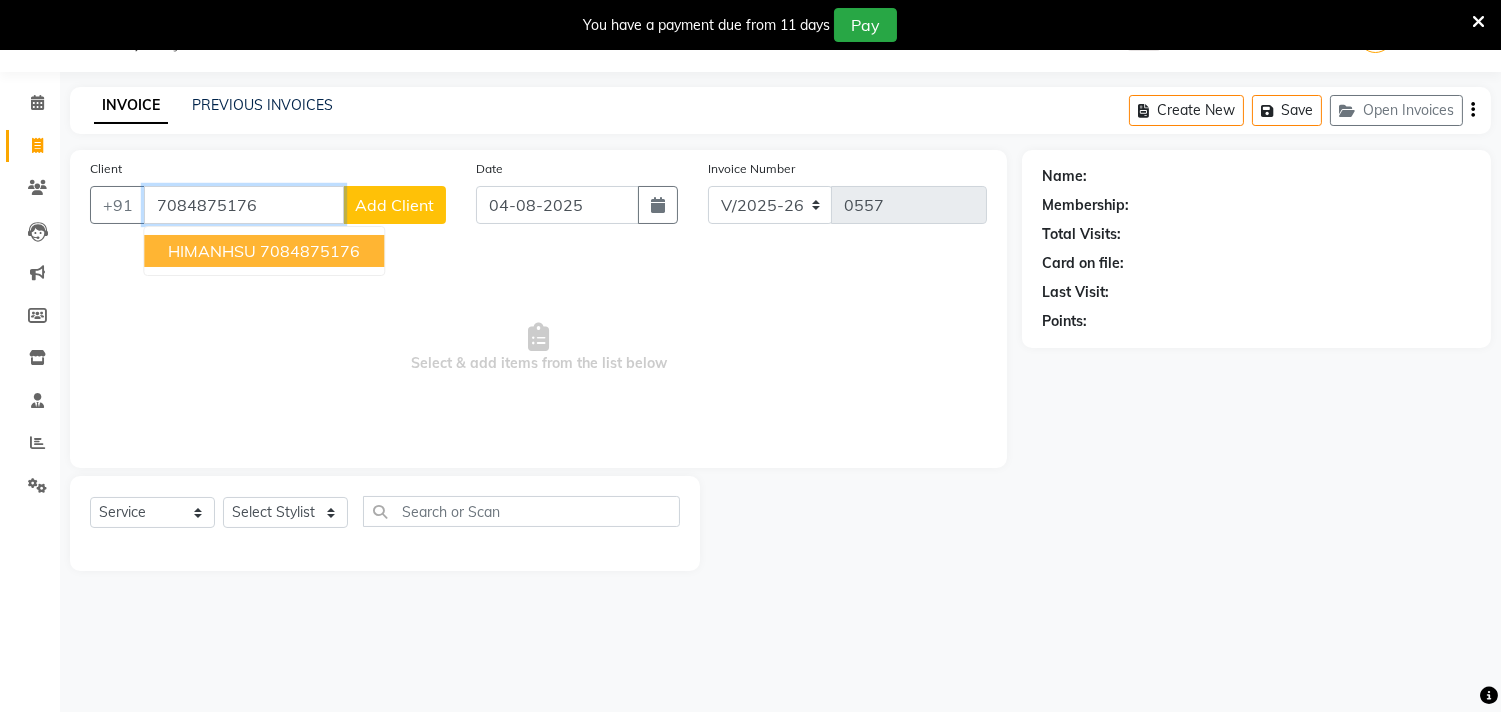 type on "7084875176" 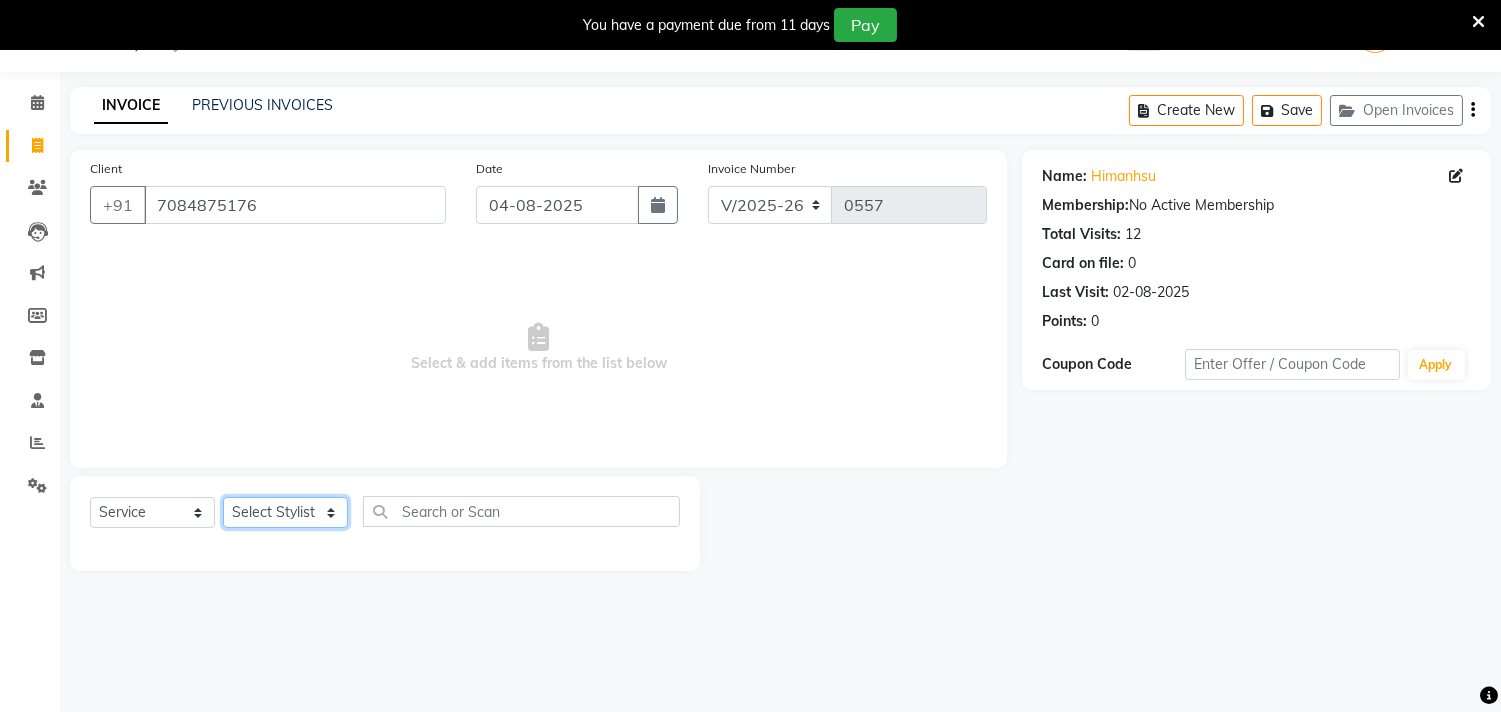 click on "Select Stylist Abhinav ADVANCE ALKA Ankita B-WAX  KUNAL Manager MEMBERSHIP PALLAVI PRATHAM PRODUCT RAJAT TANIYA VIRENDRA" 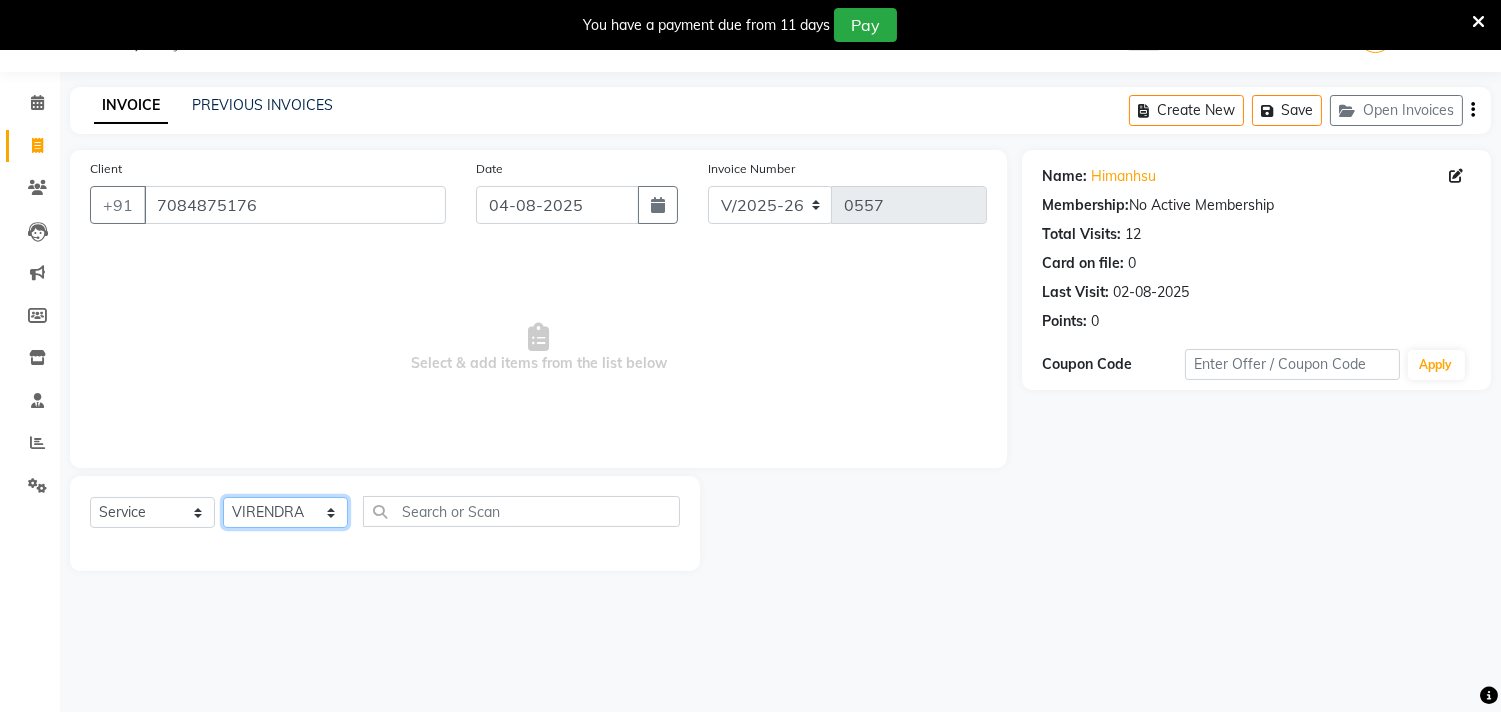 click on "Select Stylist Abhinav ADVANCE ALKA Ankita B-WAX  KUNAL Manager MEMBERSHIP PALLAVI PRATHAM PRODUCT RAJAT TANIYA VIRENDRA" 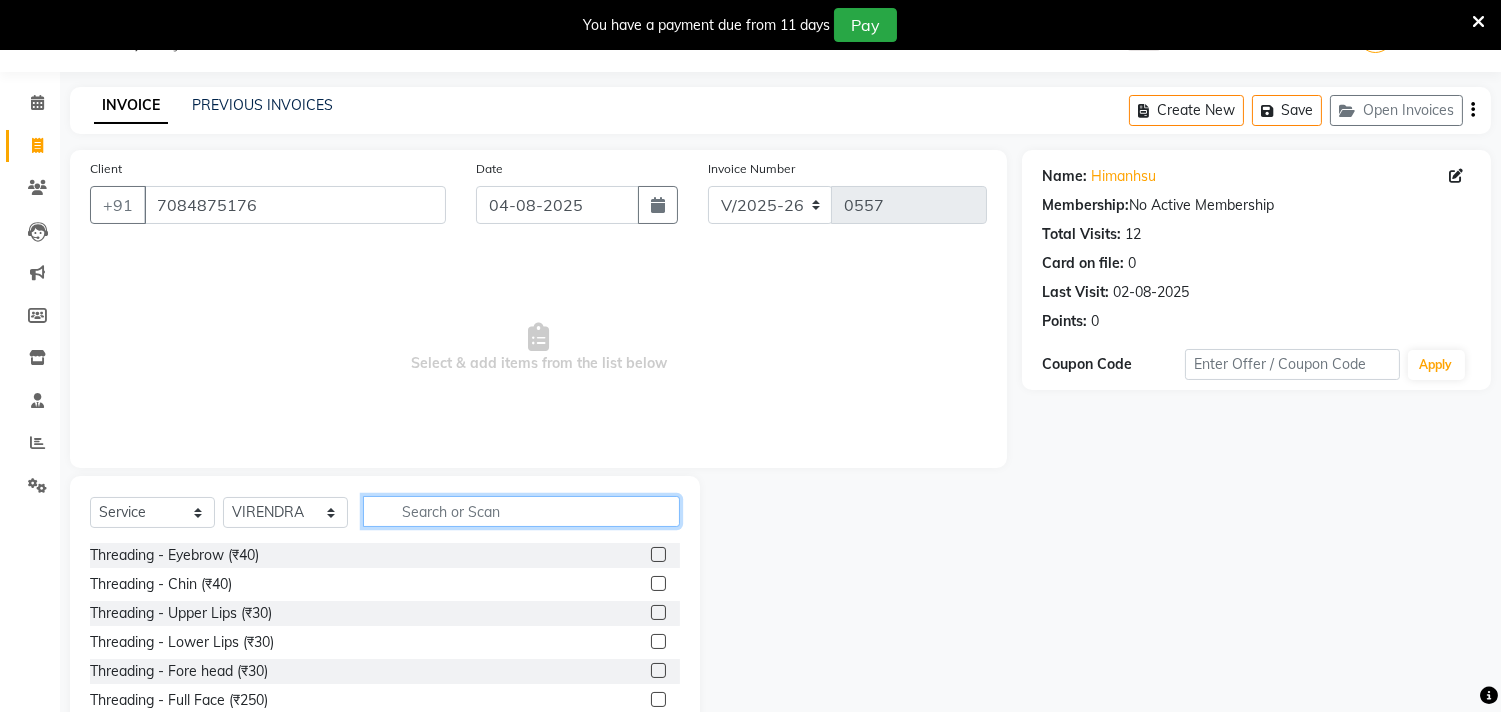click 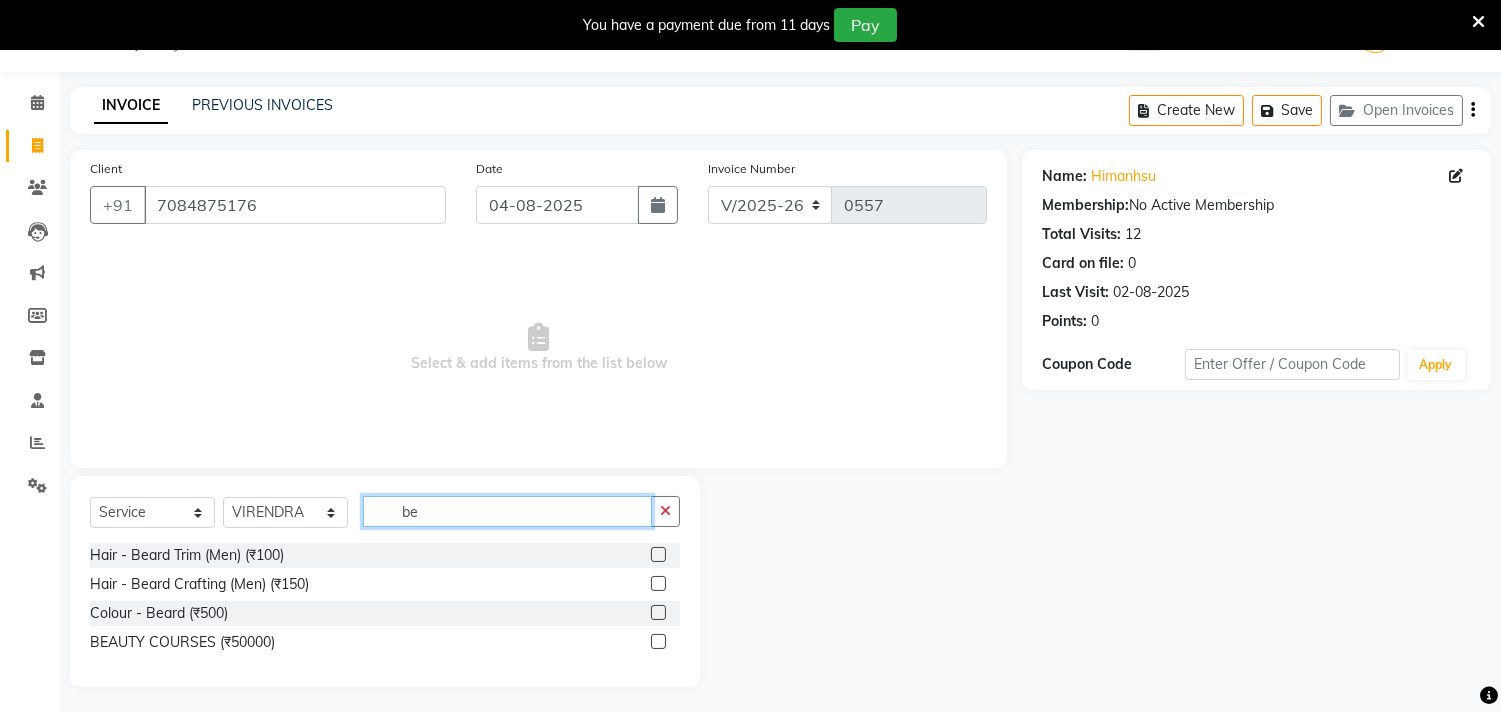 type on "b" 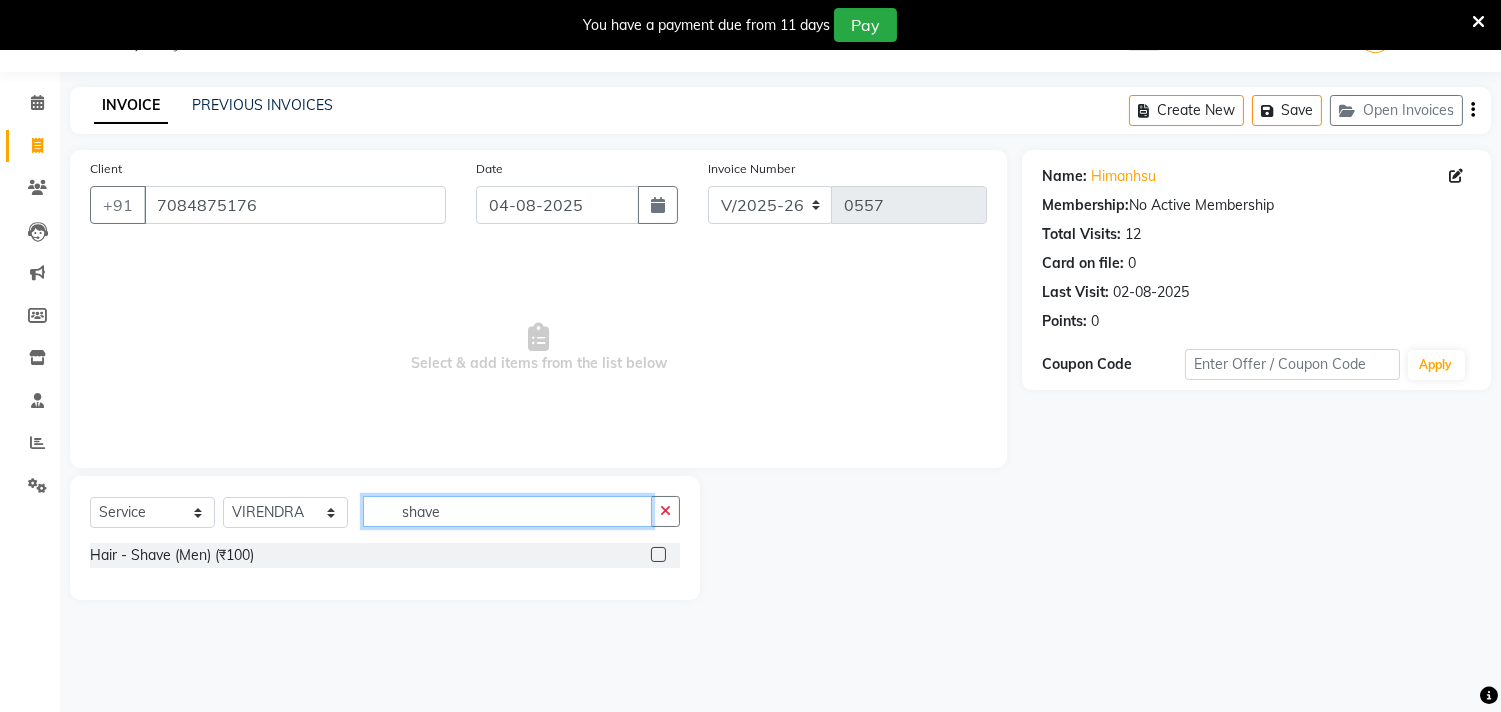 type on "shave" 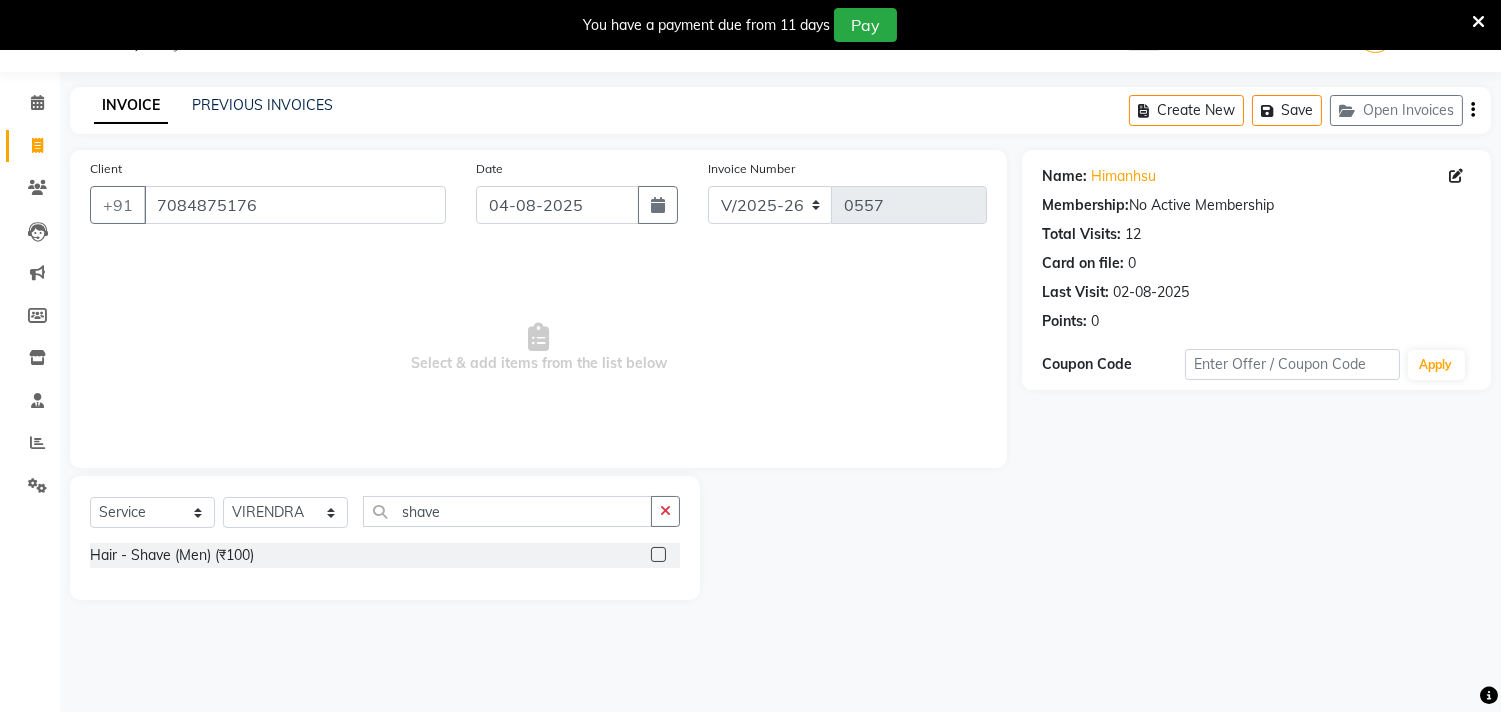 click 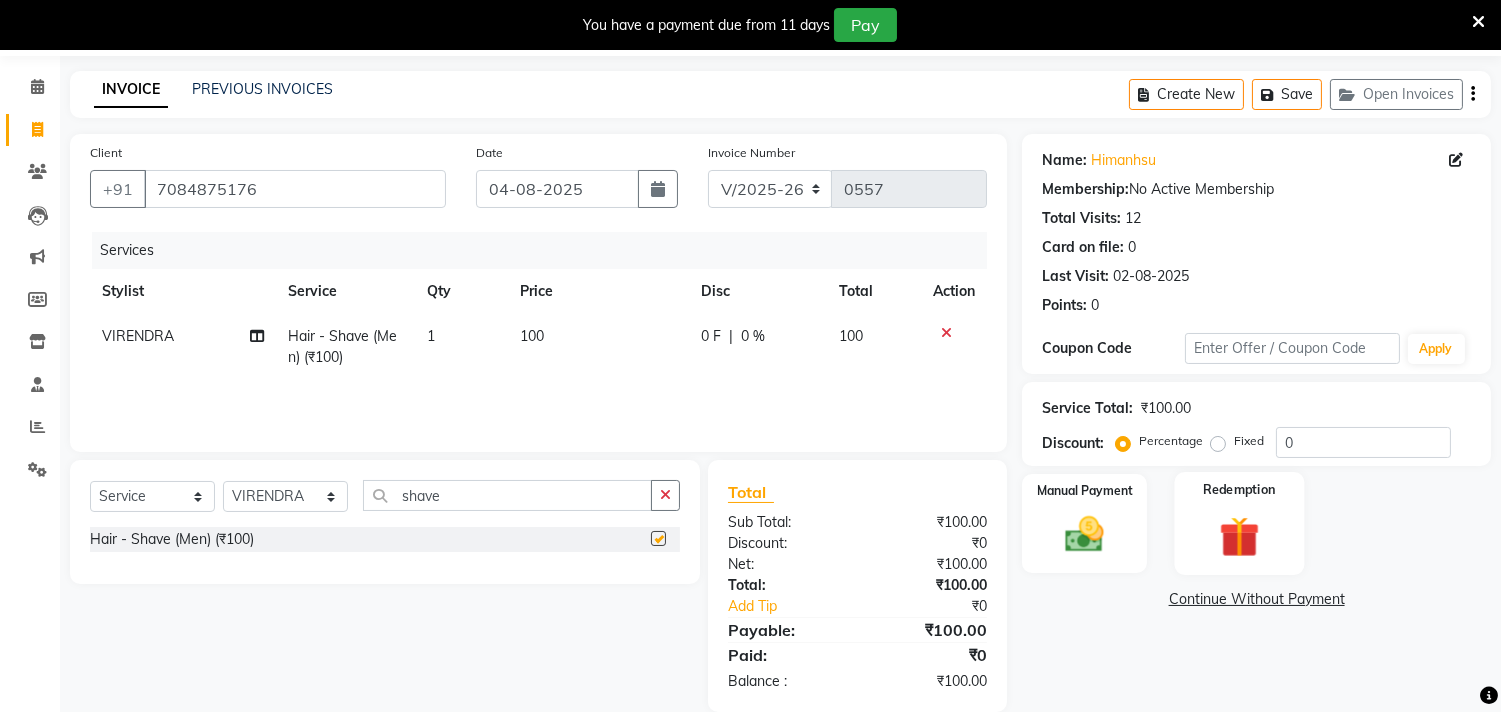 checkbox on "false" 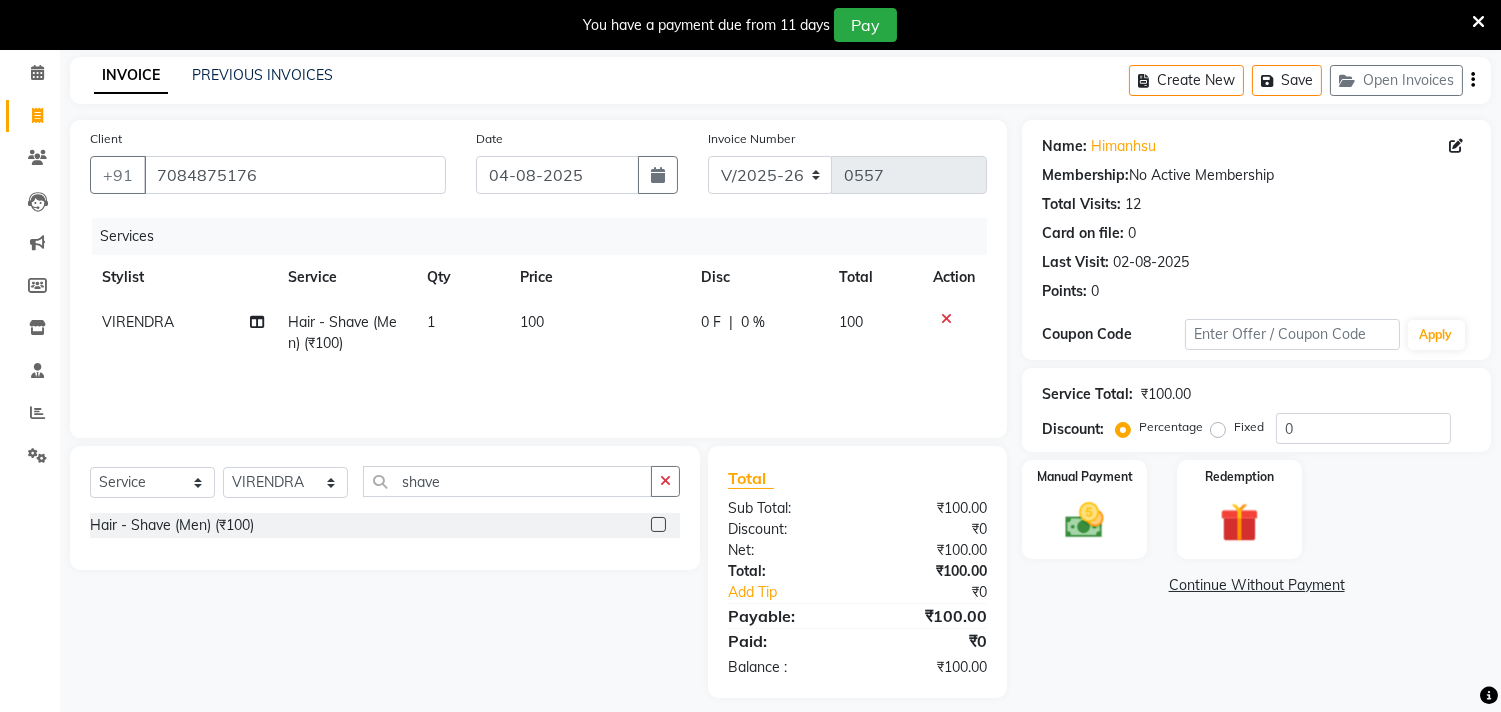 scroll, scrollTop: 96, scrollLeft: 0, axis: vertical 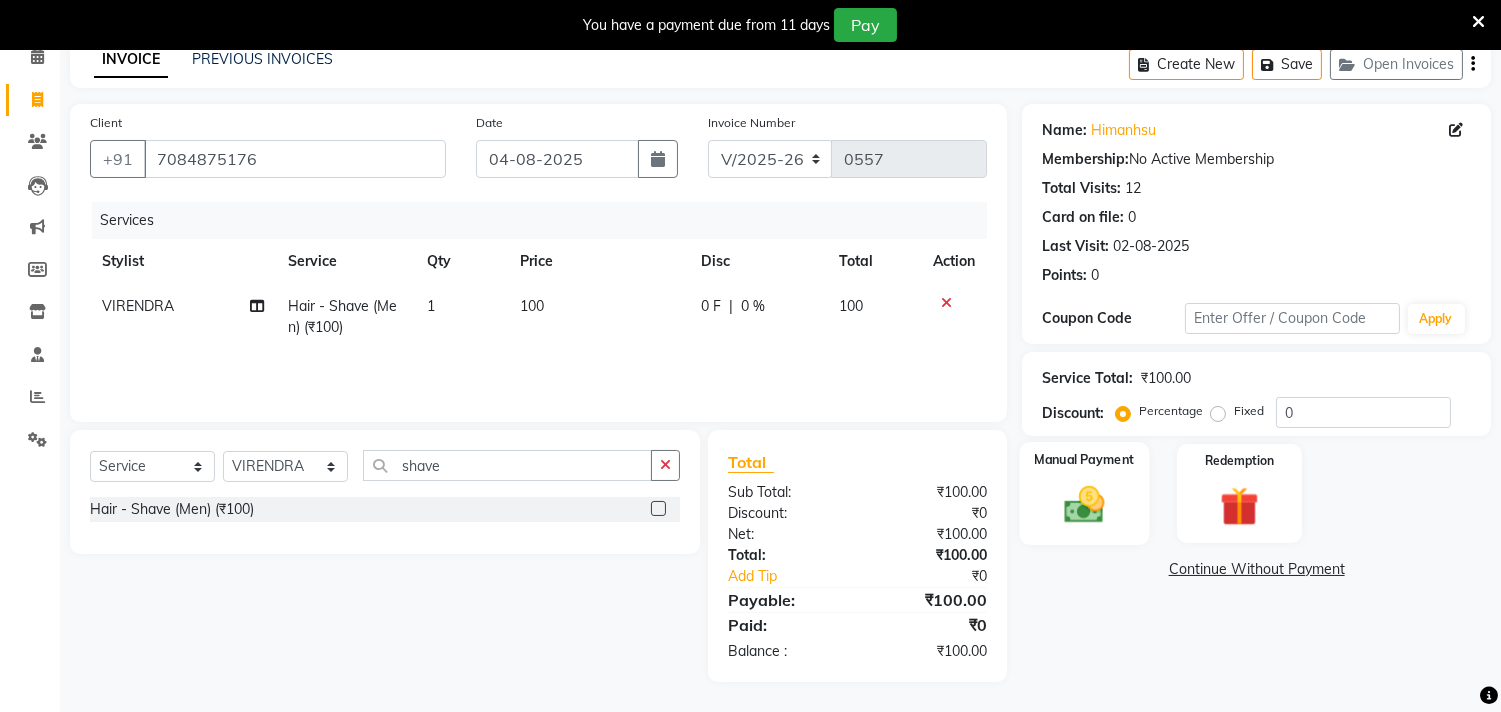 click 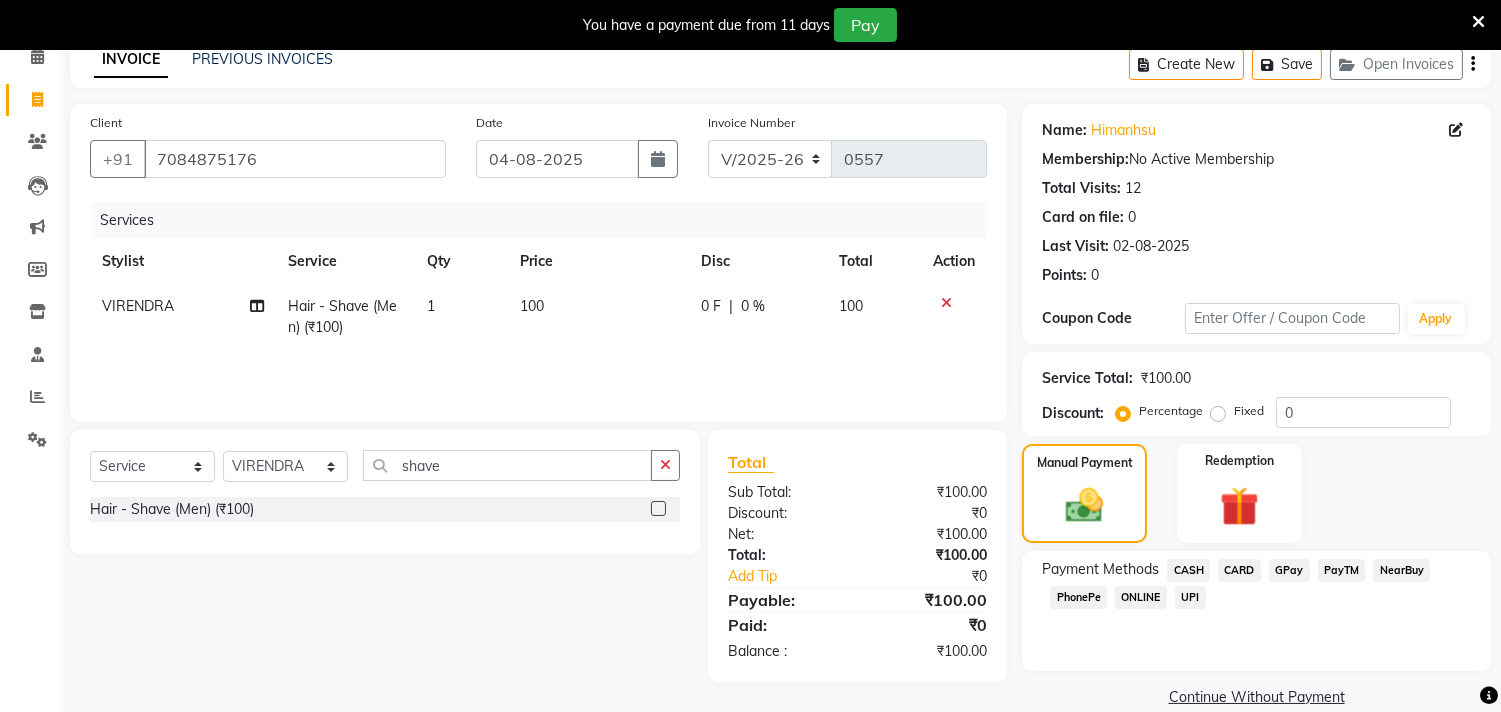 click on "CASH" 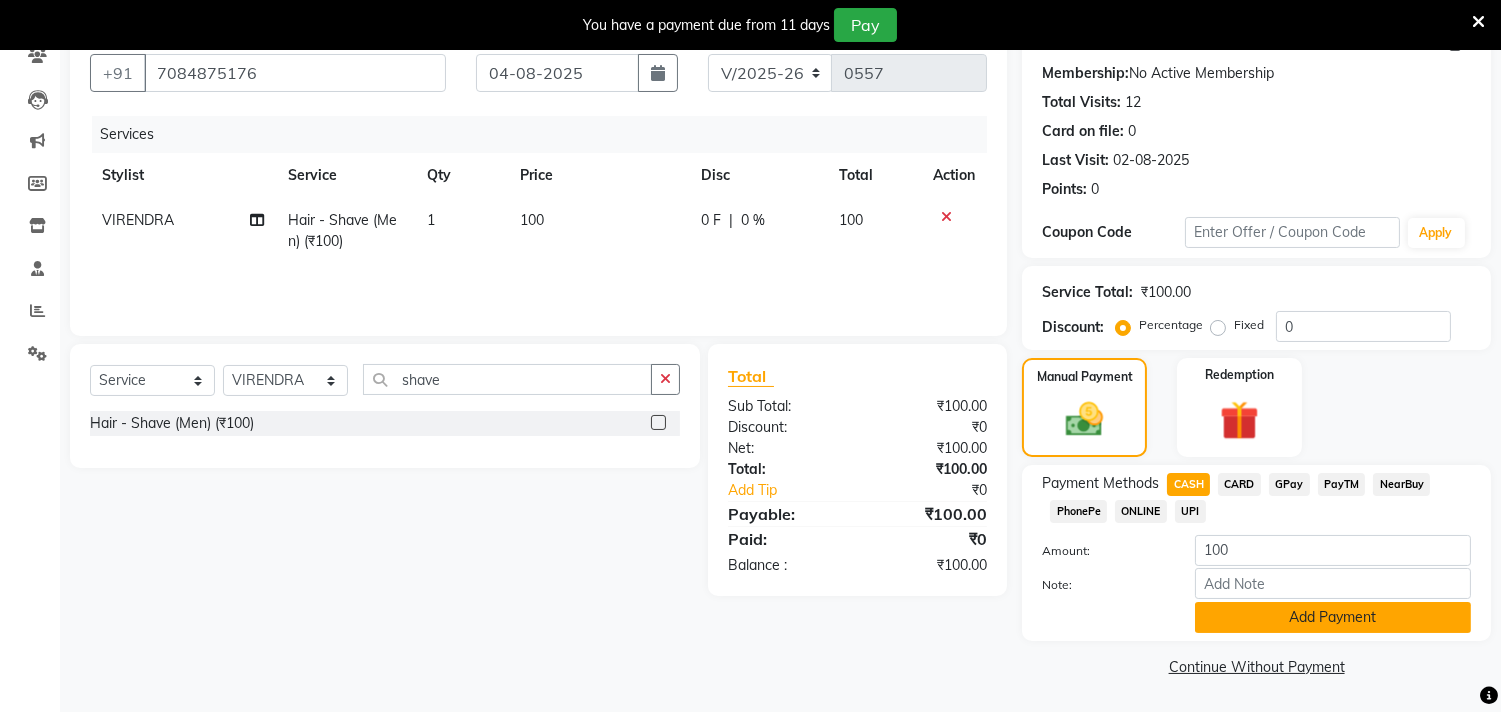 click on "Add Payment" 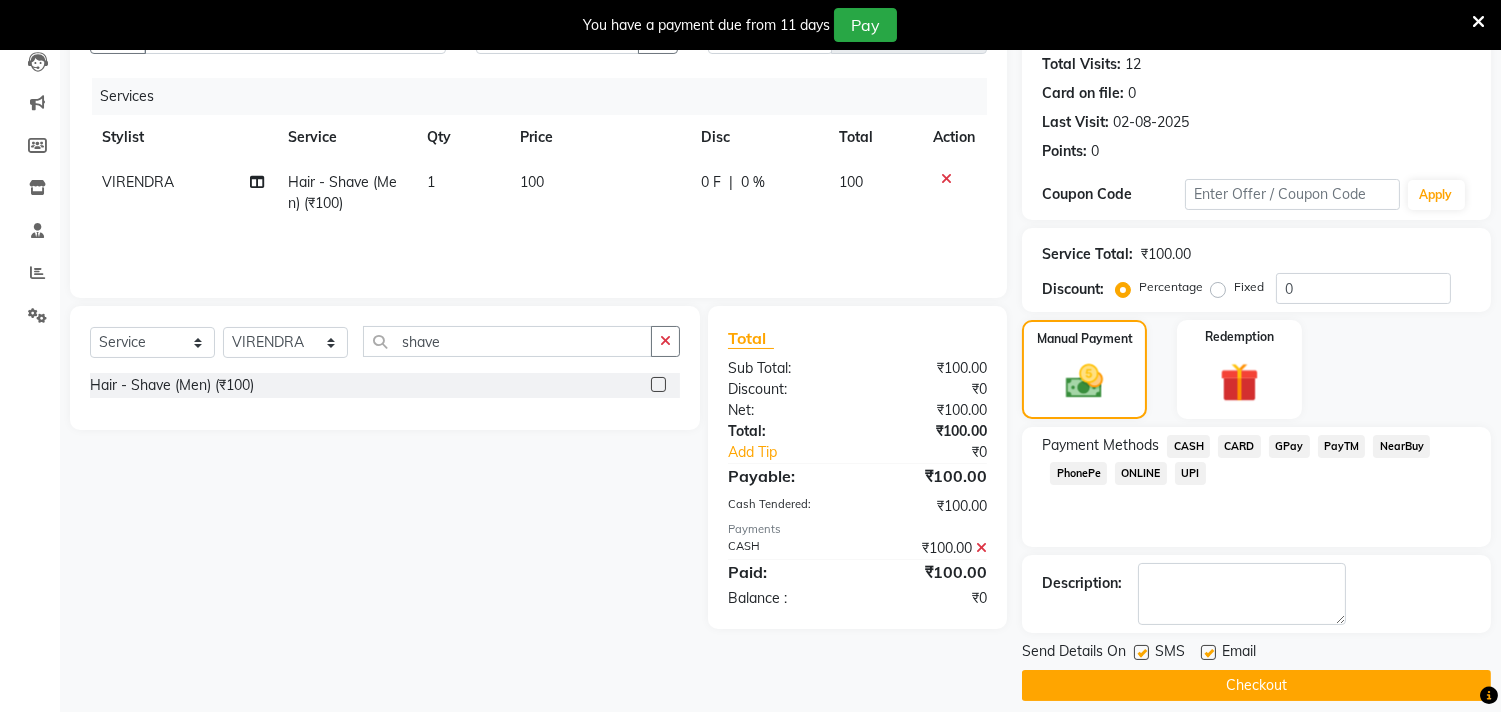 scroll, scrollTop: 237, scrollLeft: 0, axis: vertical 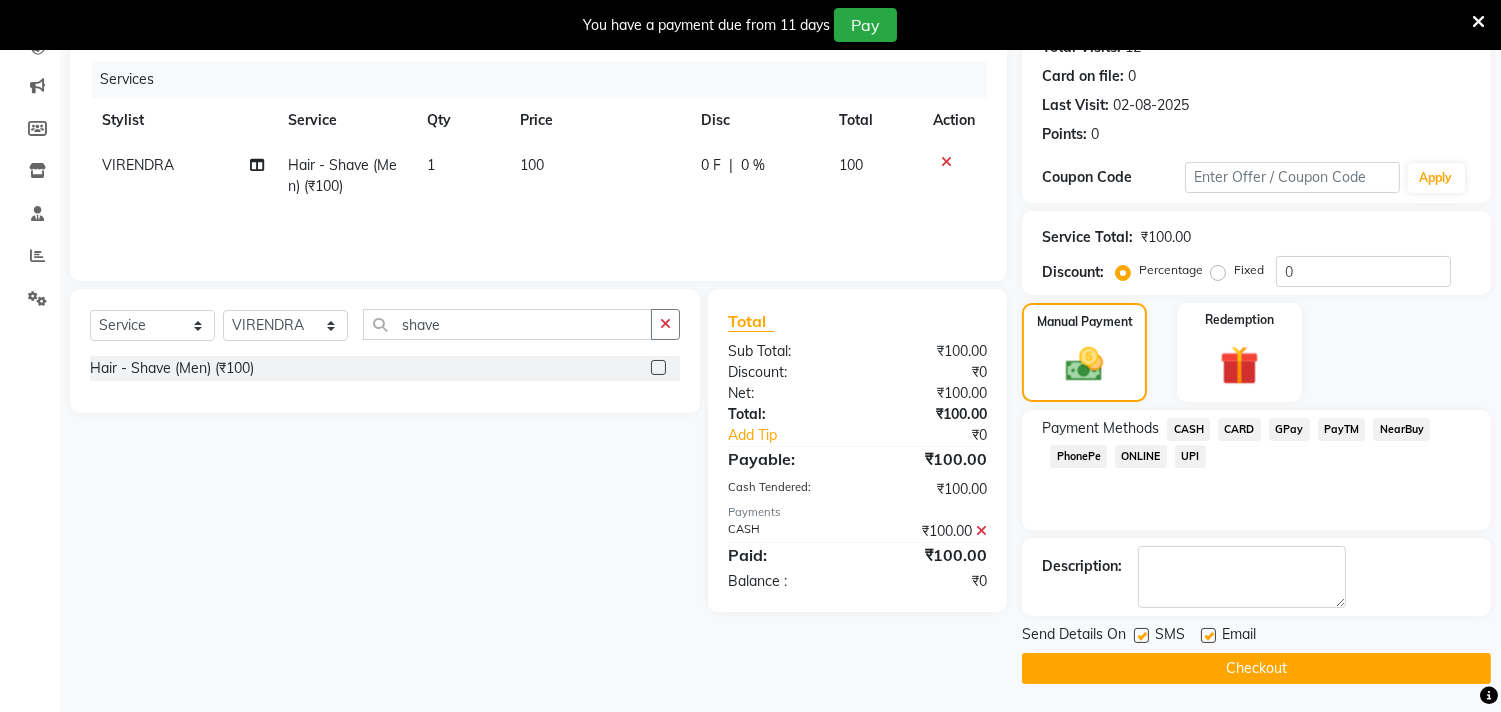 click on "Checkout" 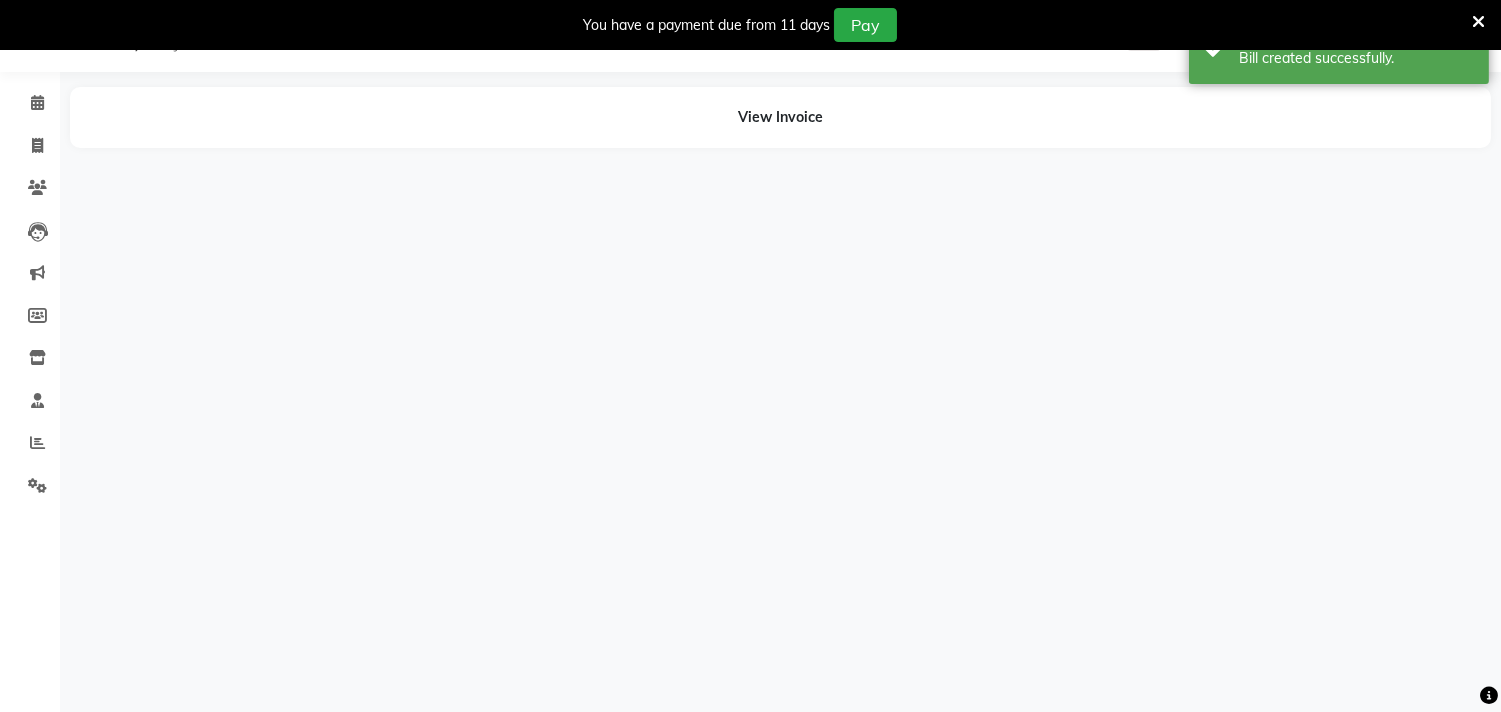 scroll, scrollTop: 50, scrollLeft: 0, axis: vertical 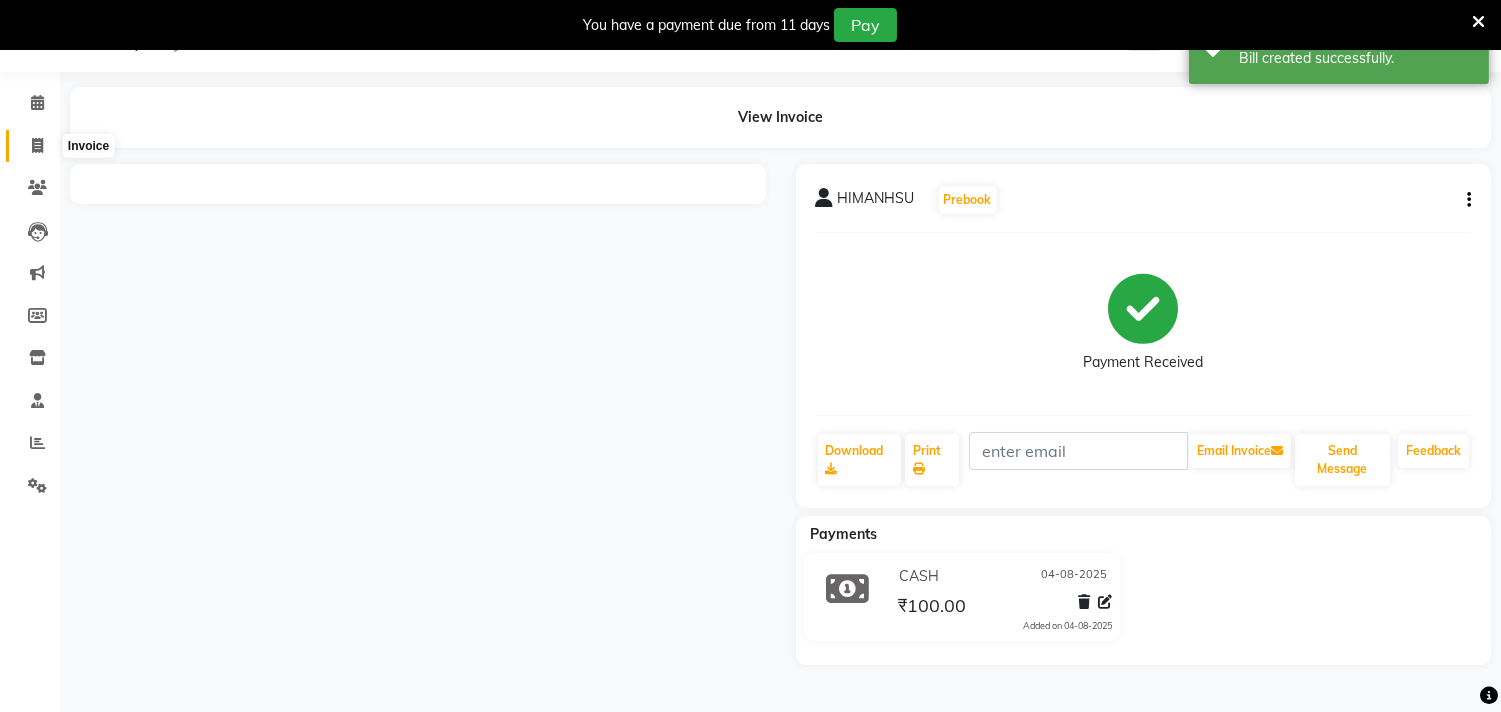 click 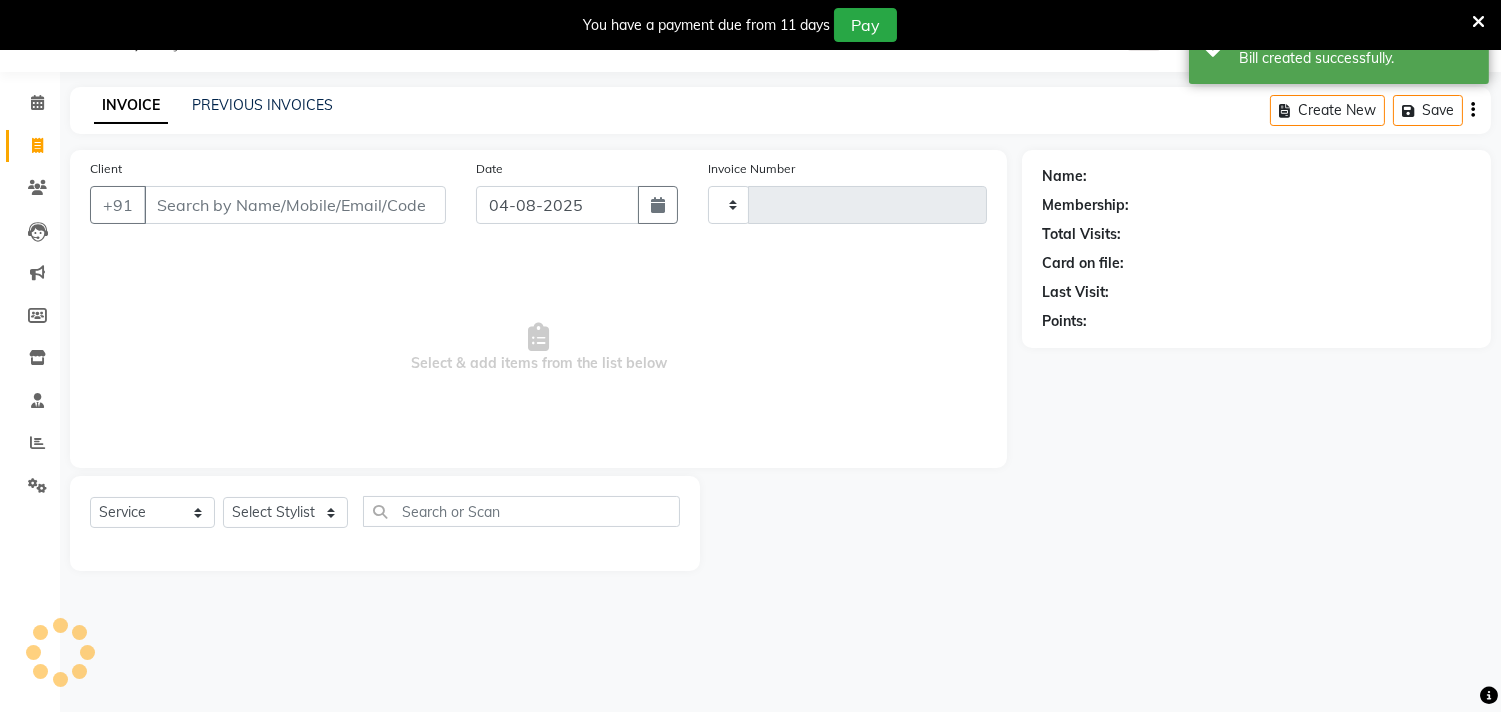 type on "0558" 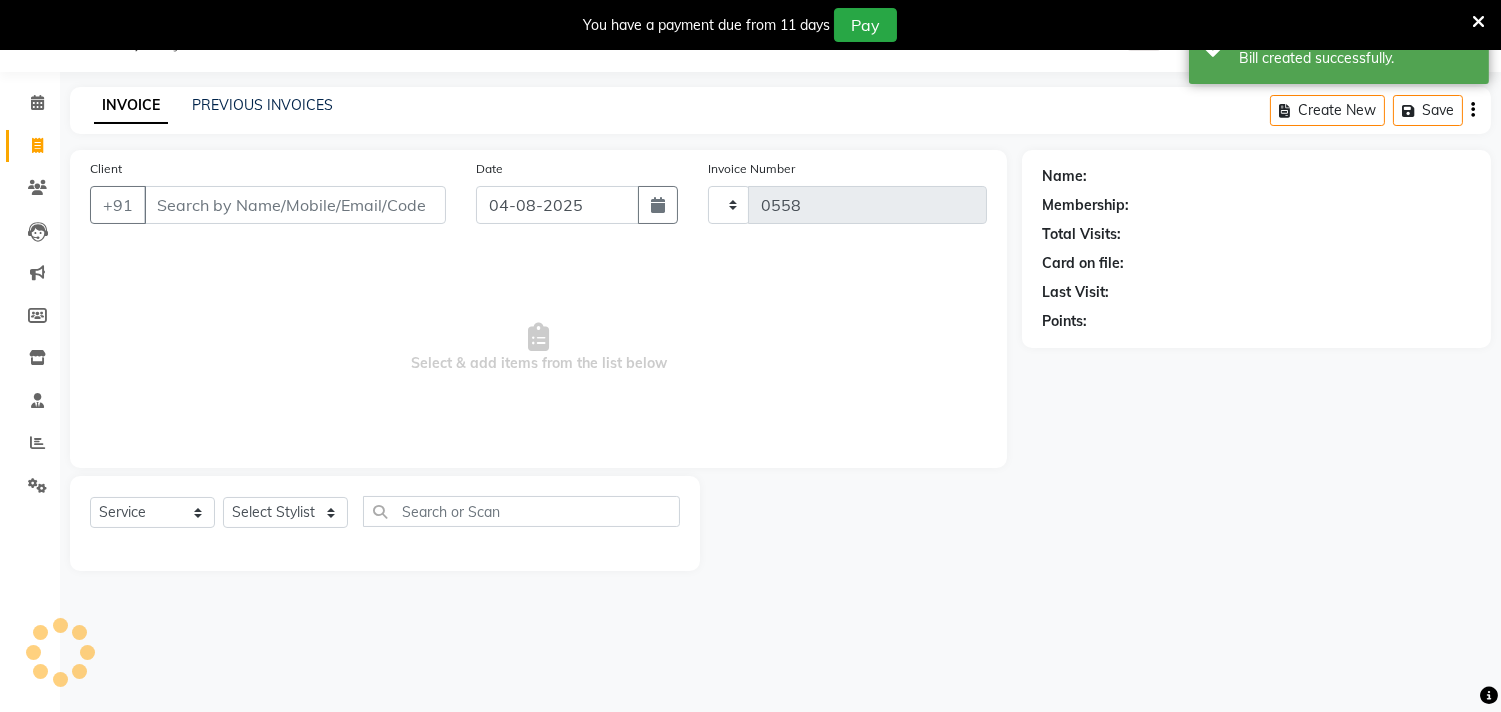 select on "7505" 